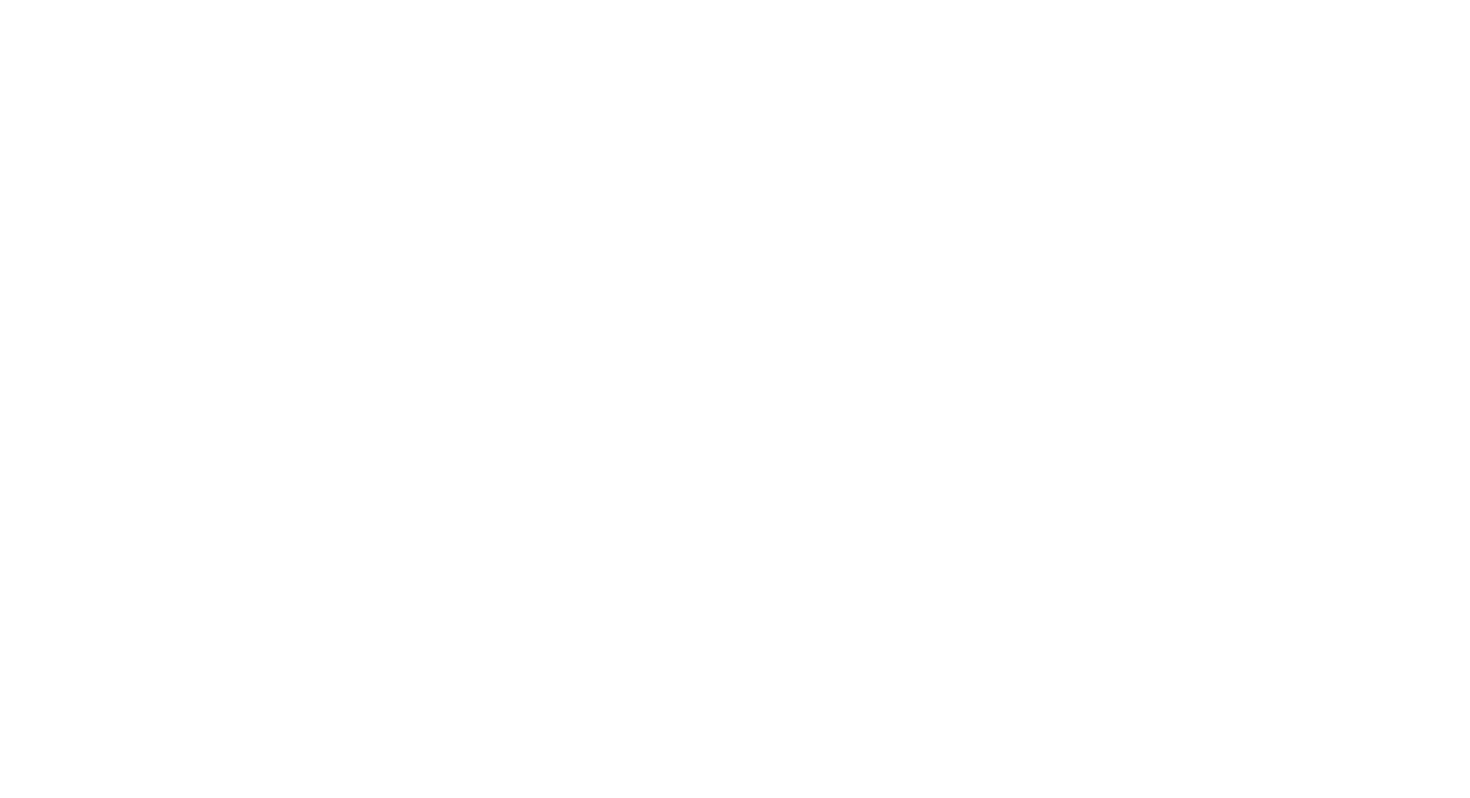 scroll, scrollTop: 0, scrollLeft: 0, axis: both 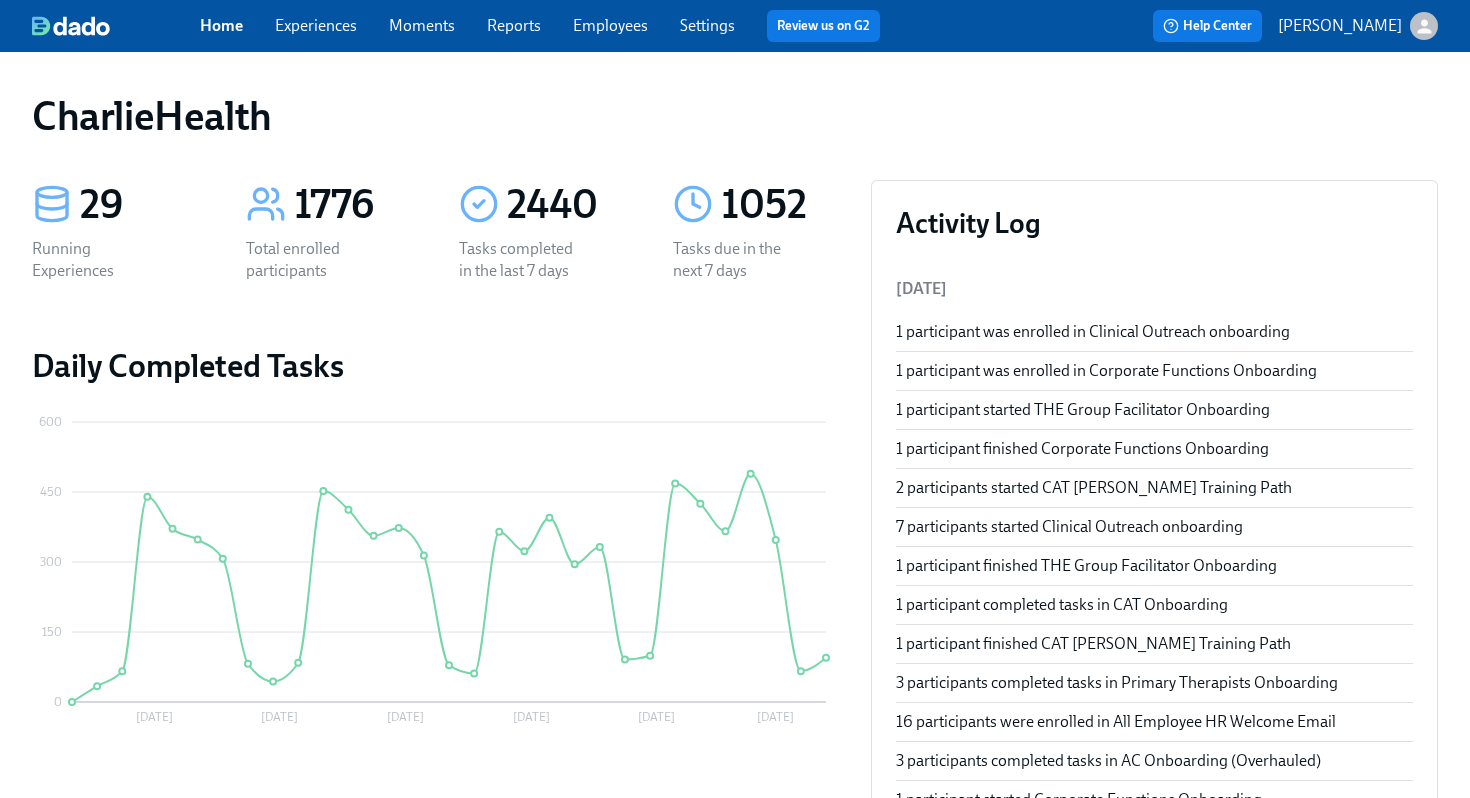 click on "Employees" at bounding box center (610, 25) 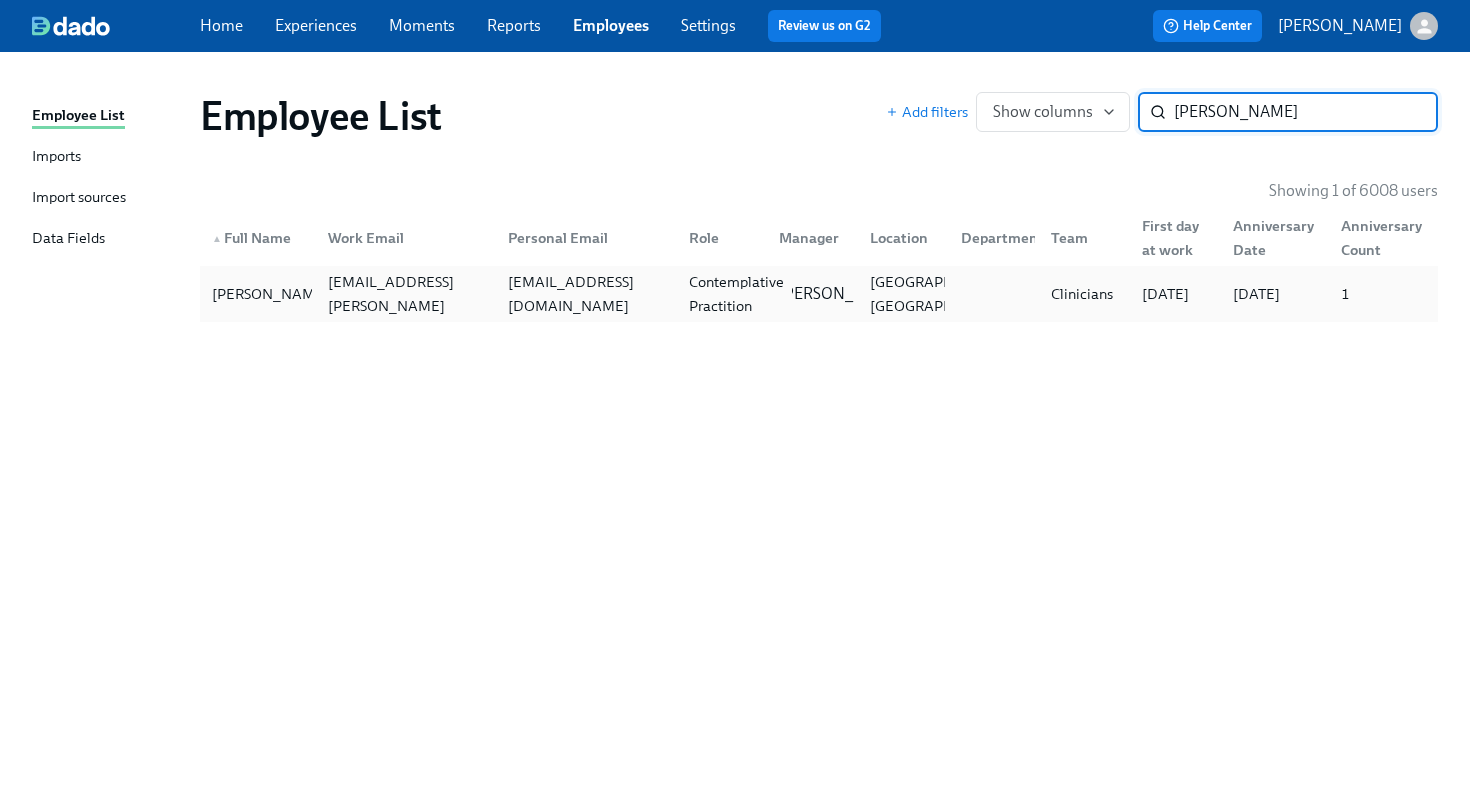 type on "samantha cran" 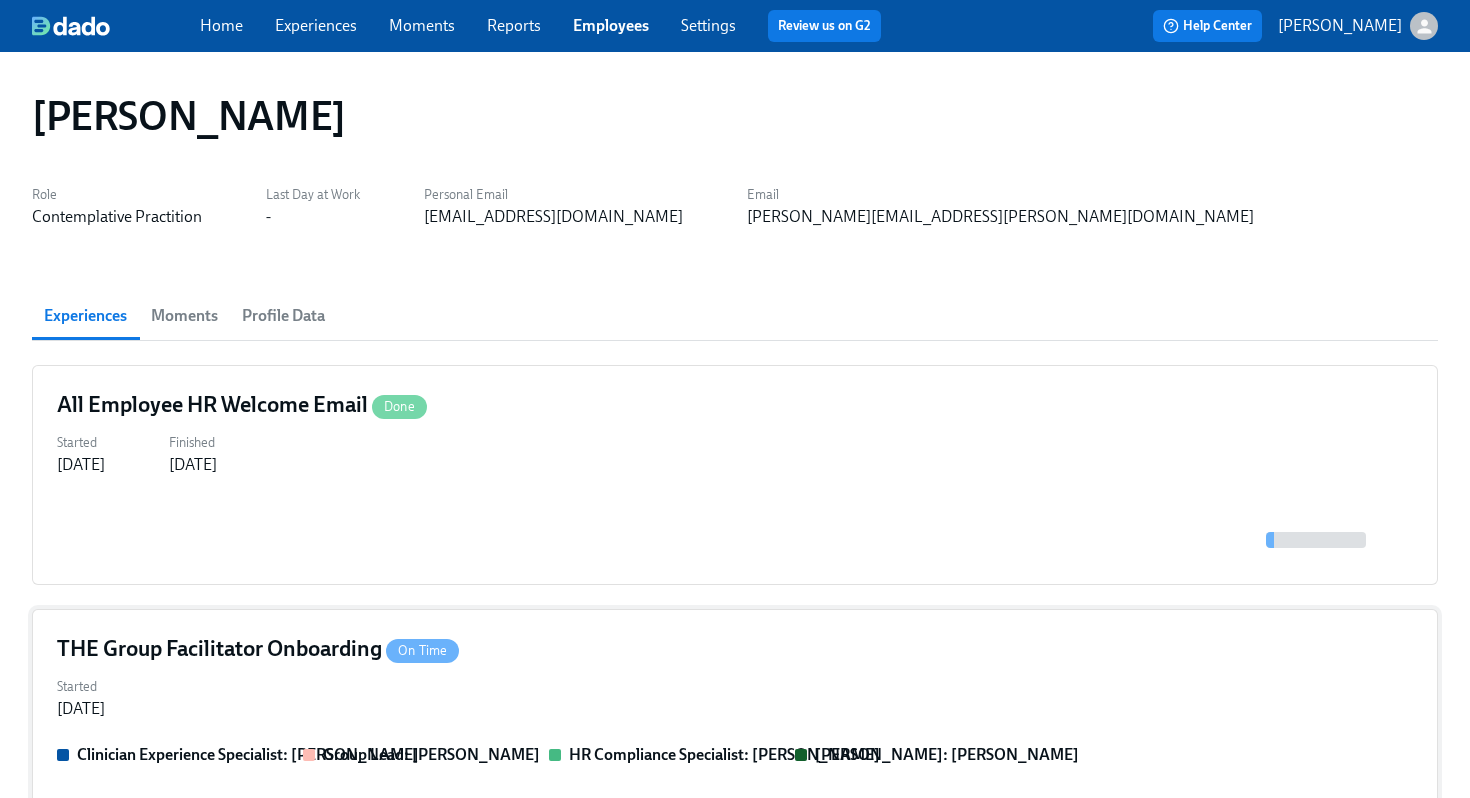 click on "THE Group Facilitator Onboarding   On Time Started Jul 24, 2025 Clinician Experience Specialist: Maggie Greenawalt Group Lead: Rachel Keyworth HR Compliance Specialist: Michelle Winograd Paige Eber: Paige Eber 1" at bounding box center [735, 819] 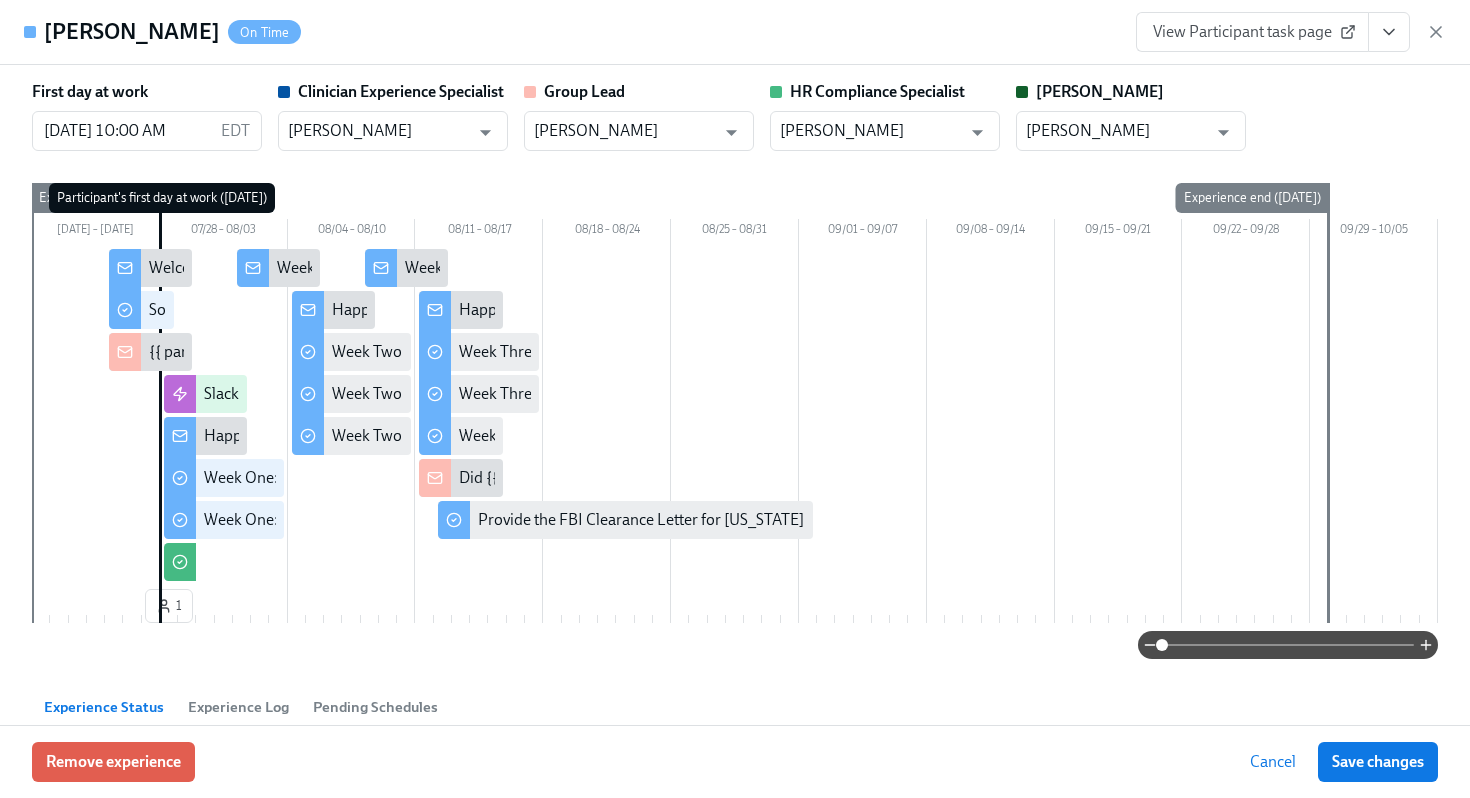 click 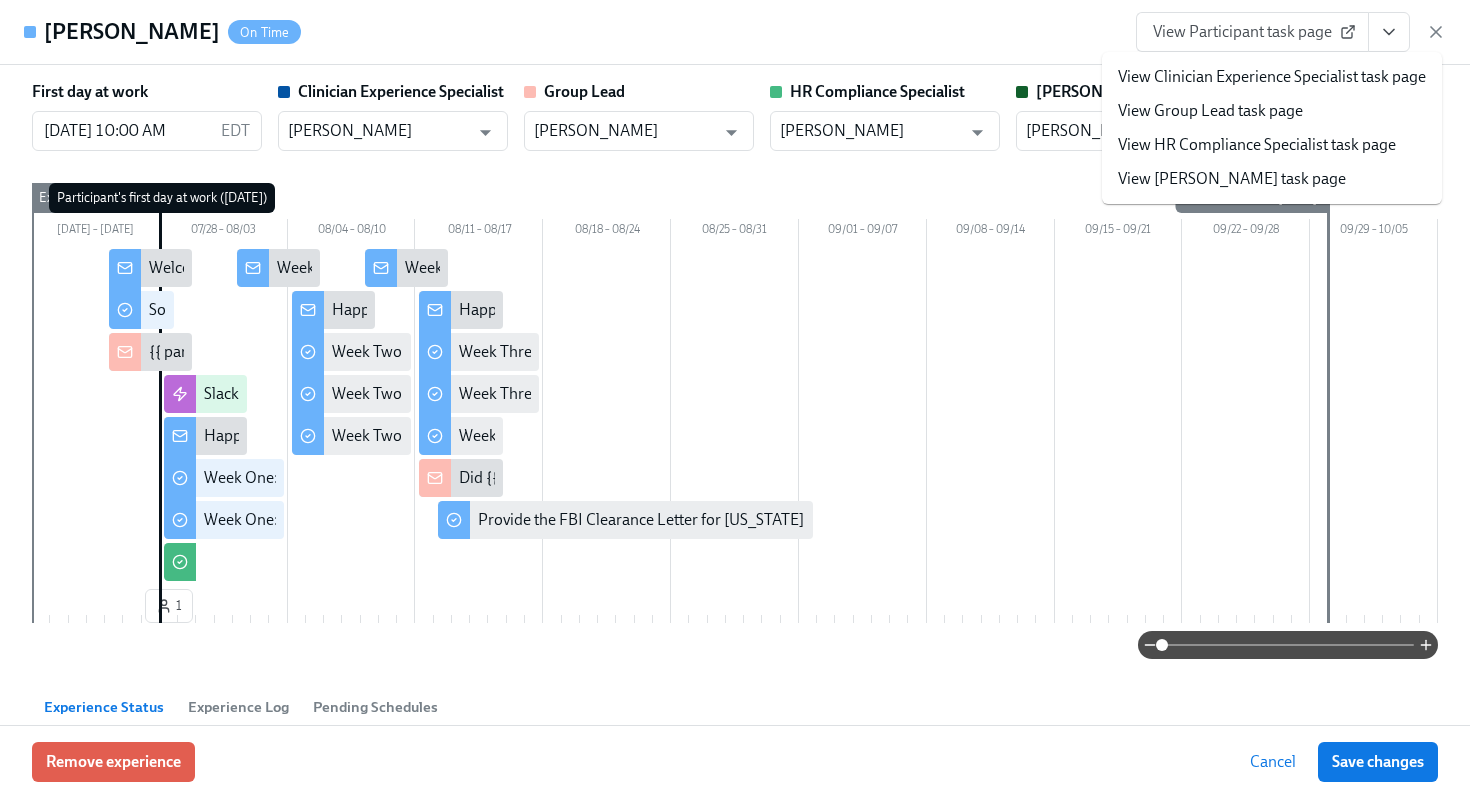 click on "View HR Compliance Specialist task page" at bounding box center [1257, 145] 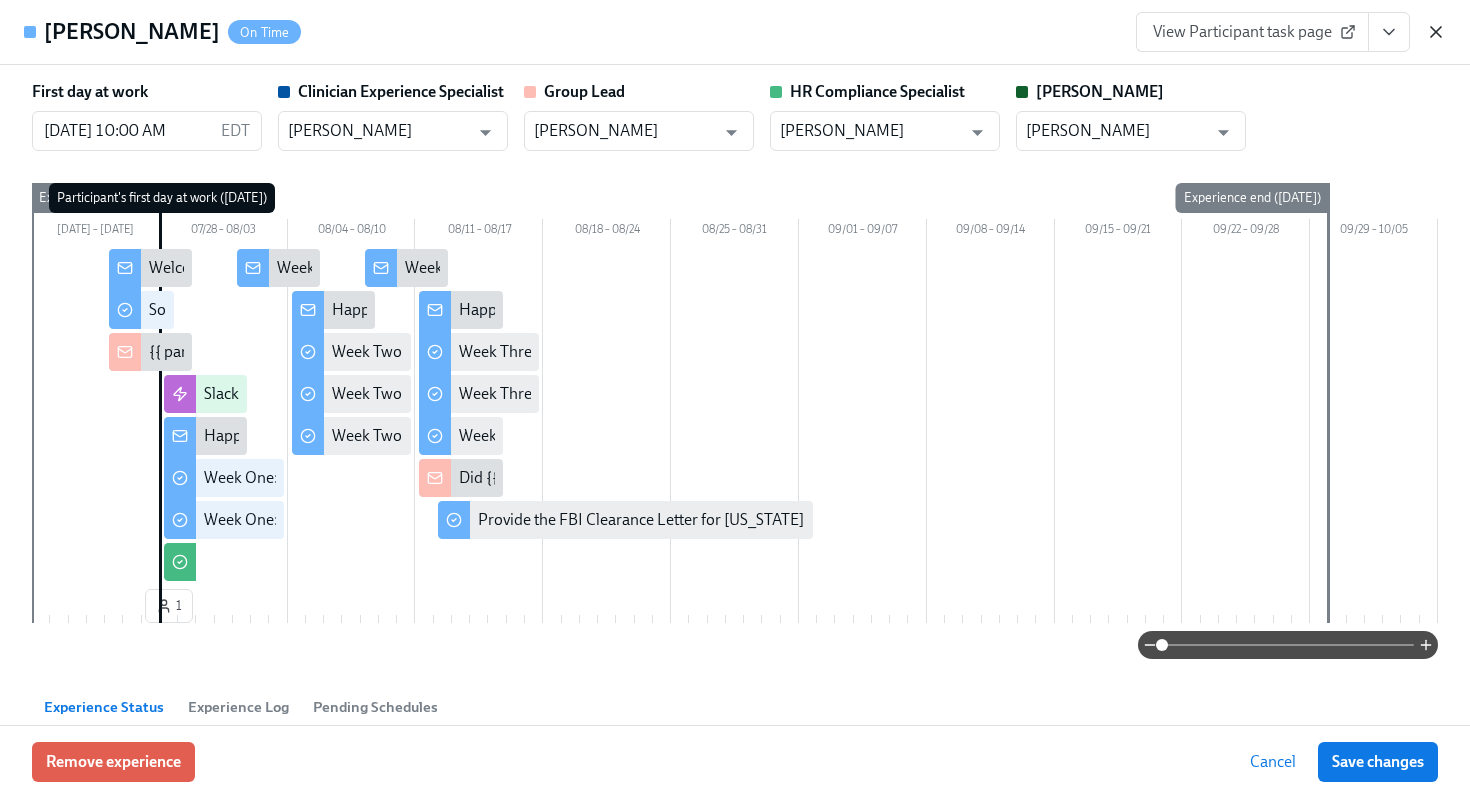 click 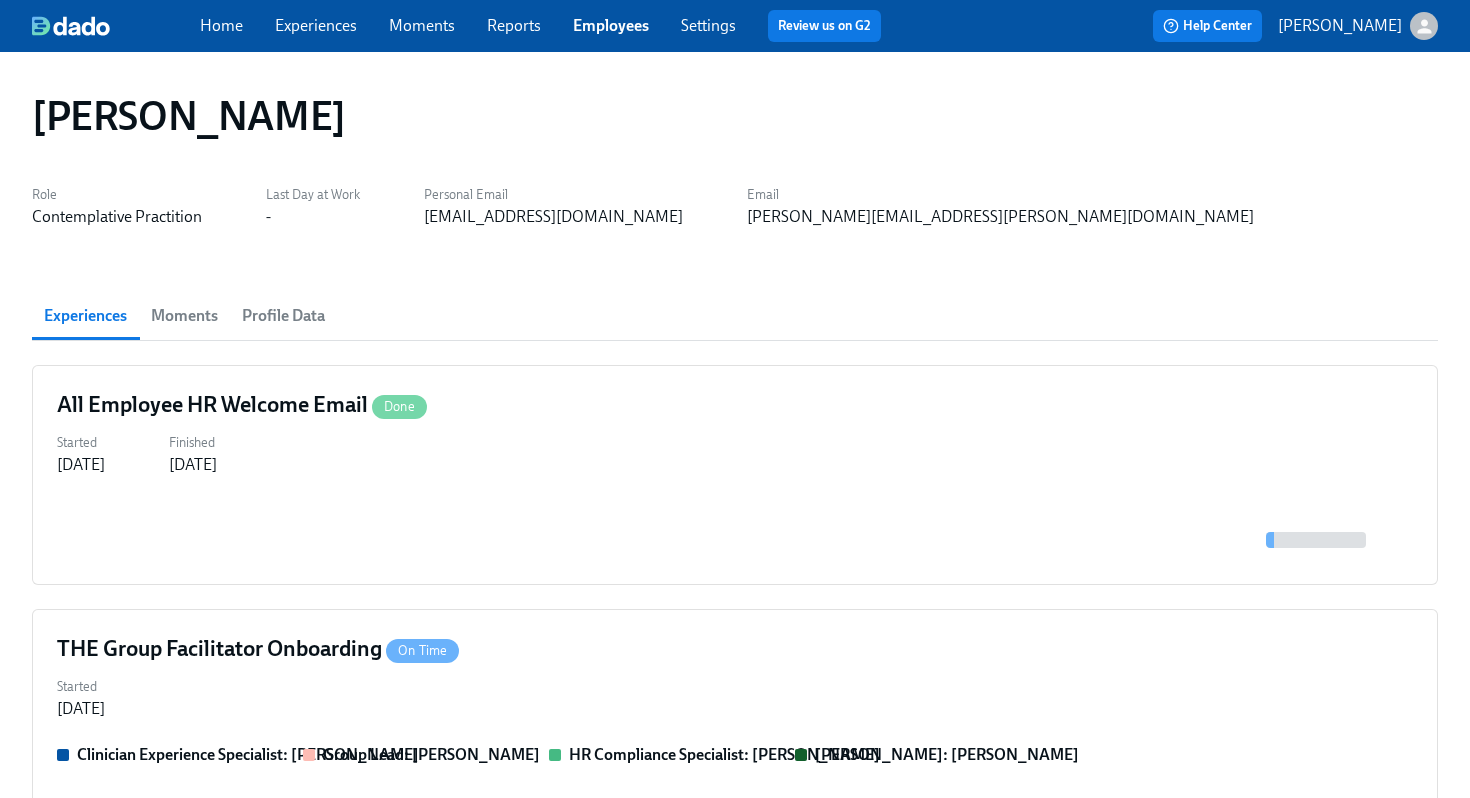 click on "Employees" at bounding box center (611, 25) 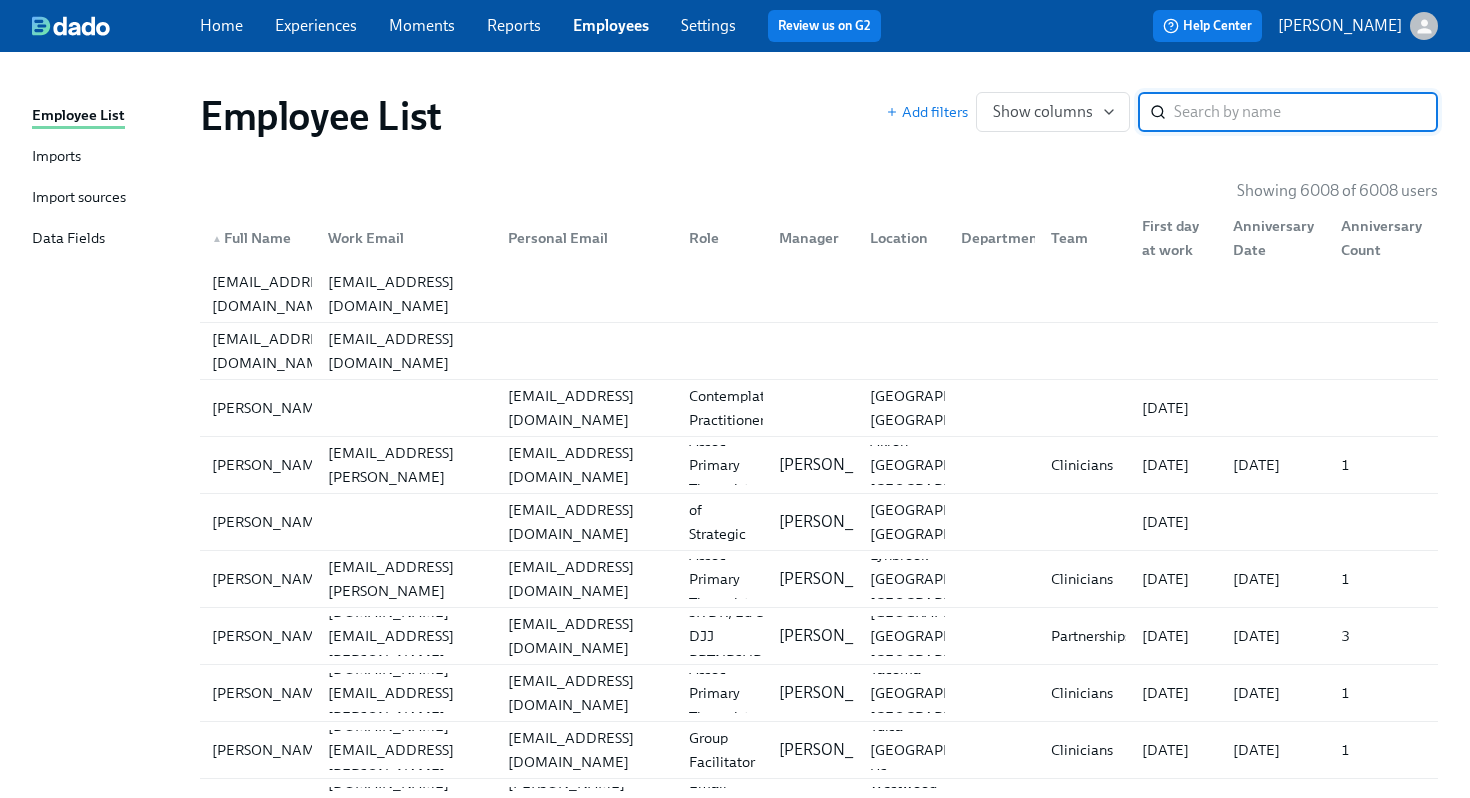 click at bounding box center [1306, 112] 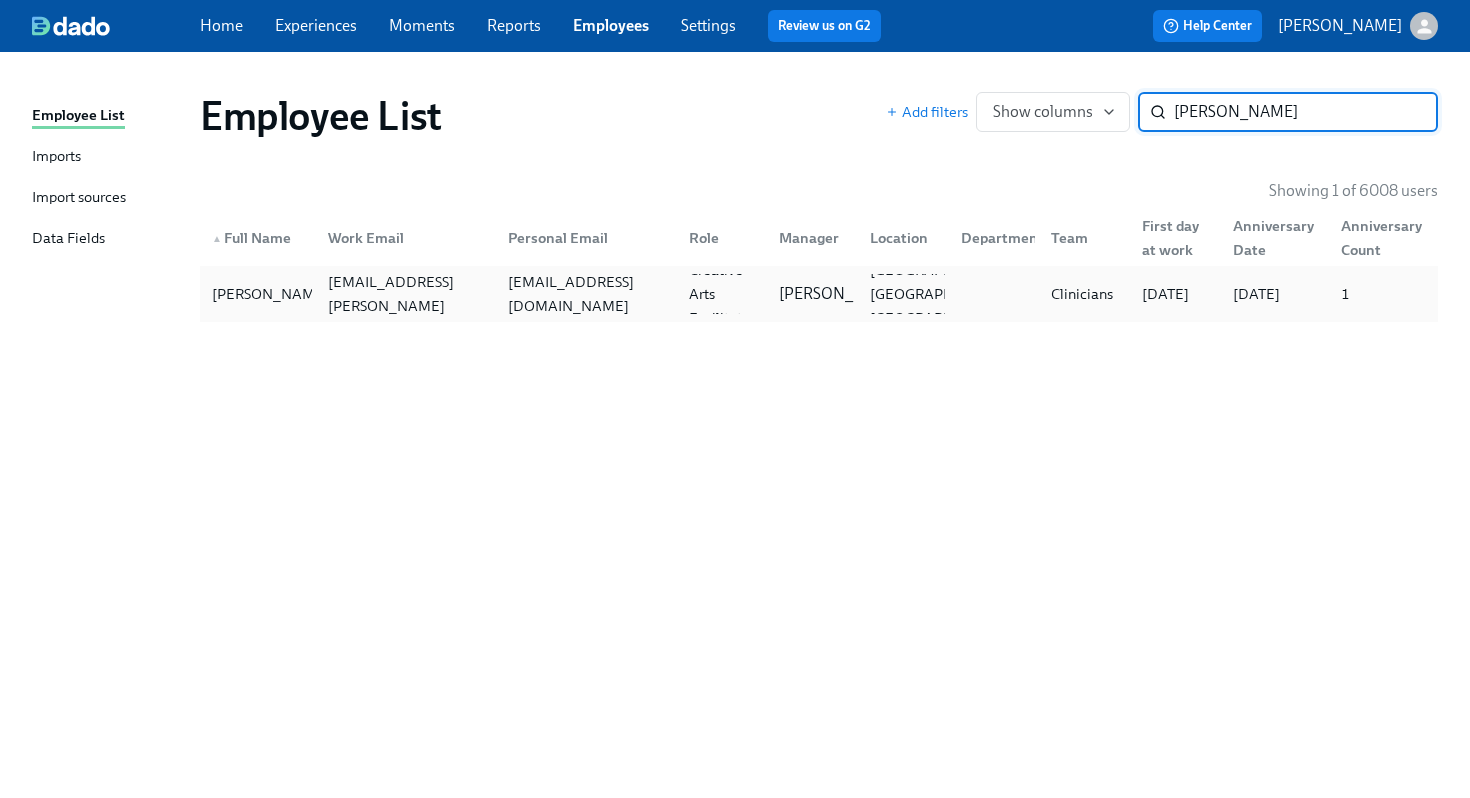 type on "gina ricker" 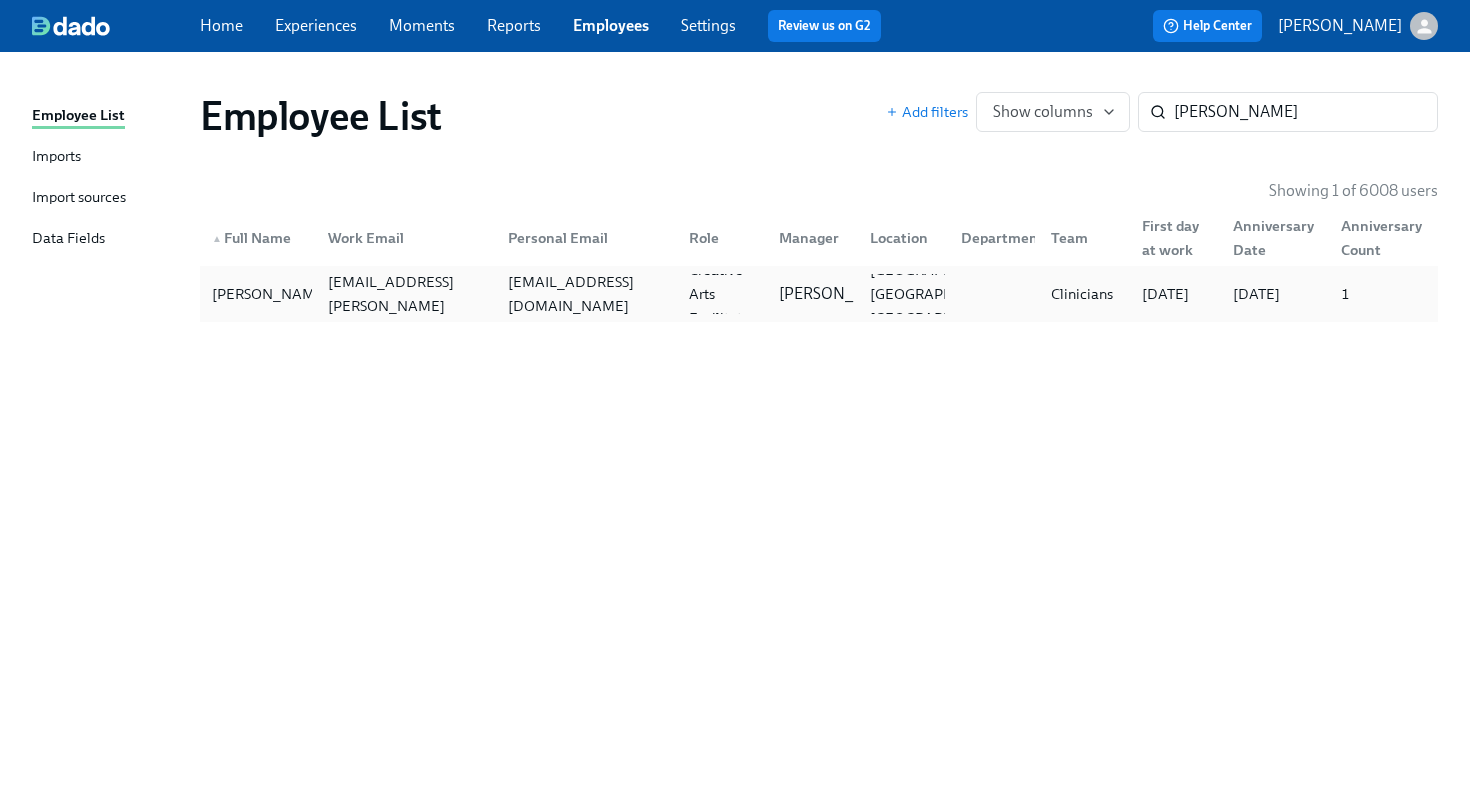 click on "Gina Ricker gina.ricker@charliehealth.com ginaricker.dmt@gmail.com Creative Arts Facilitator Daniel Vigus Pleasant Valley NY US Clinicians 07/28/2025 07/28/2026 1" at bounding box center [819, 294] 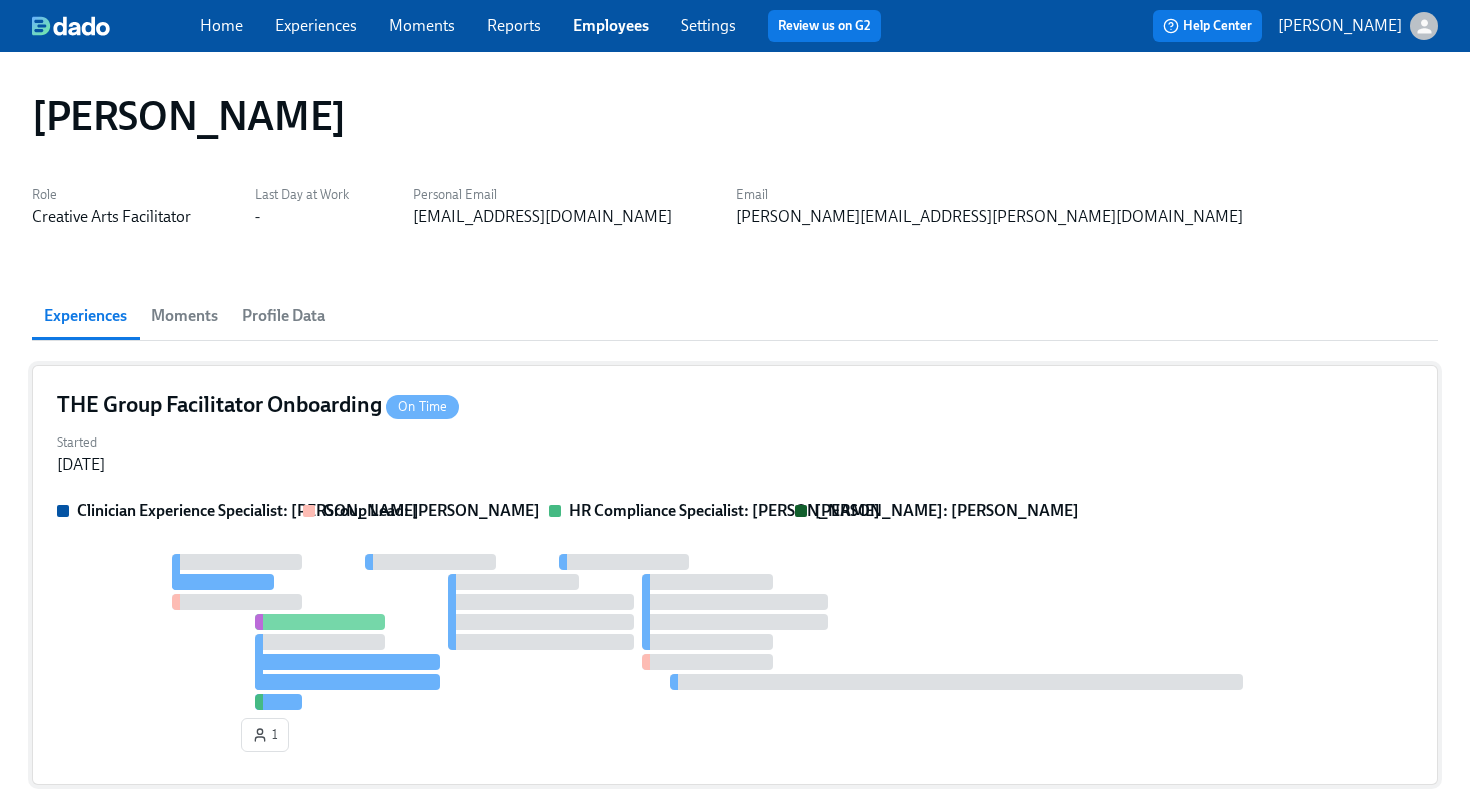 click on "Clinician Experience Specialist: Lara Babalola Group Lead: Daniel Vigus HR Compliance Specialist: Michelle Winograd Paige Eber: Paige Eber 1" at bounding box center (735, 630) 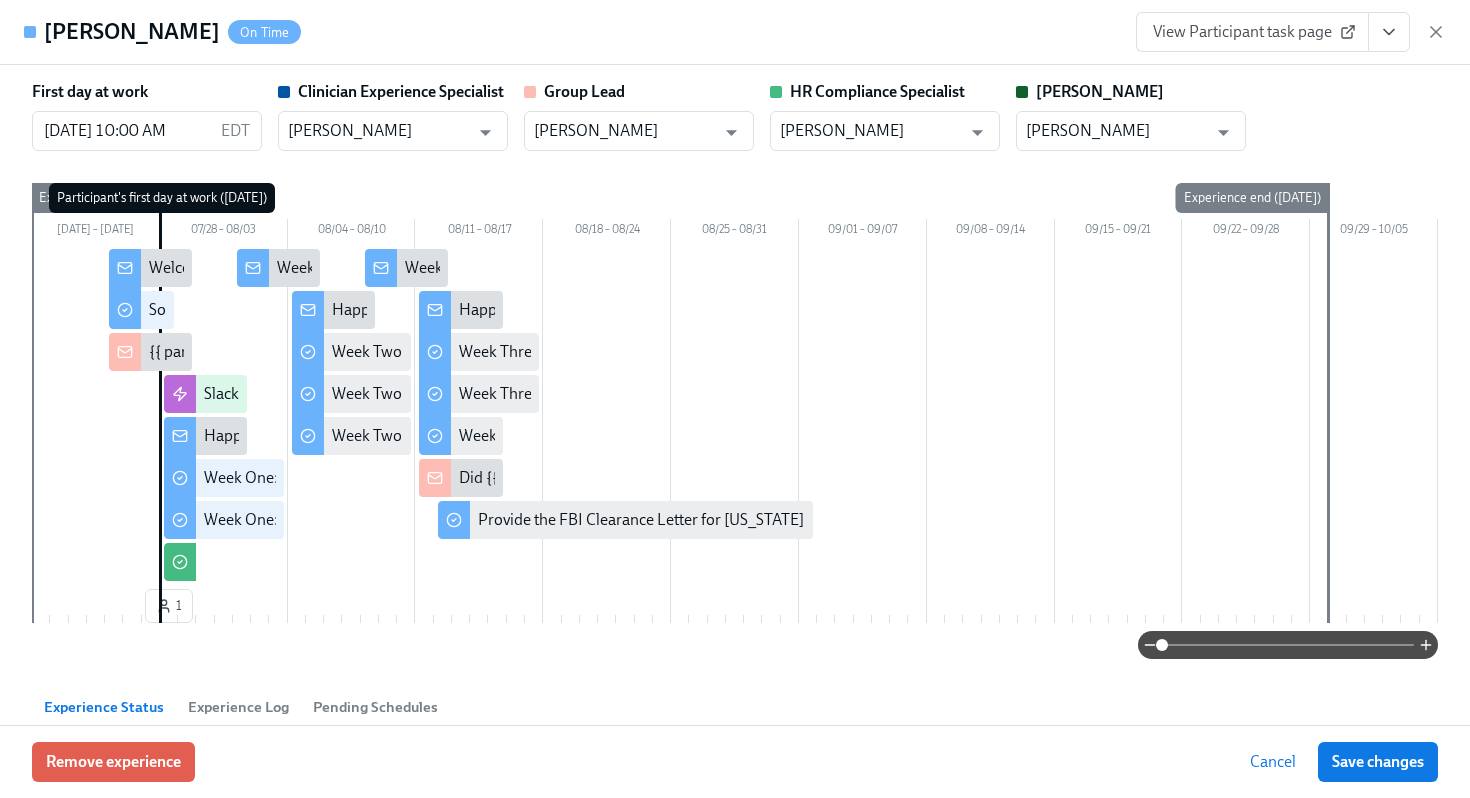 click 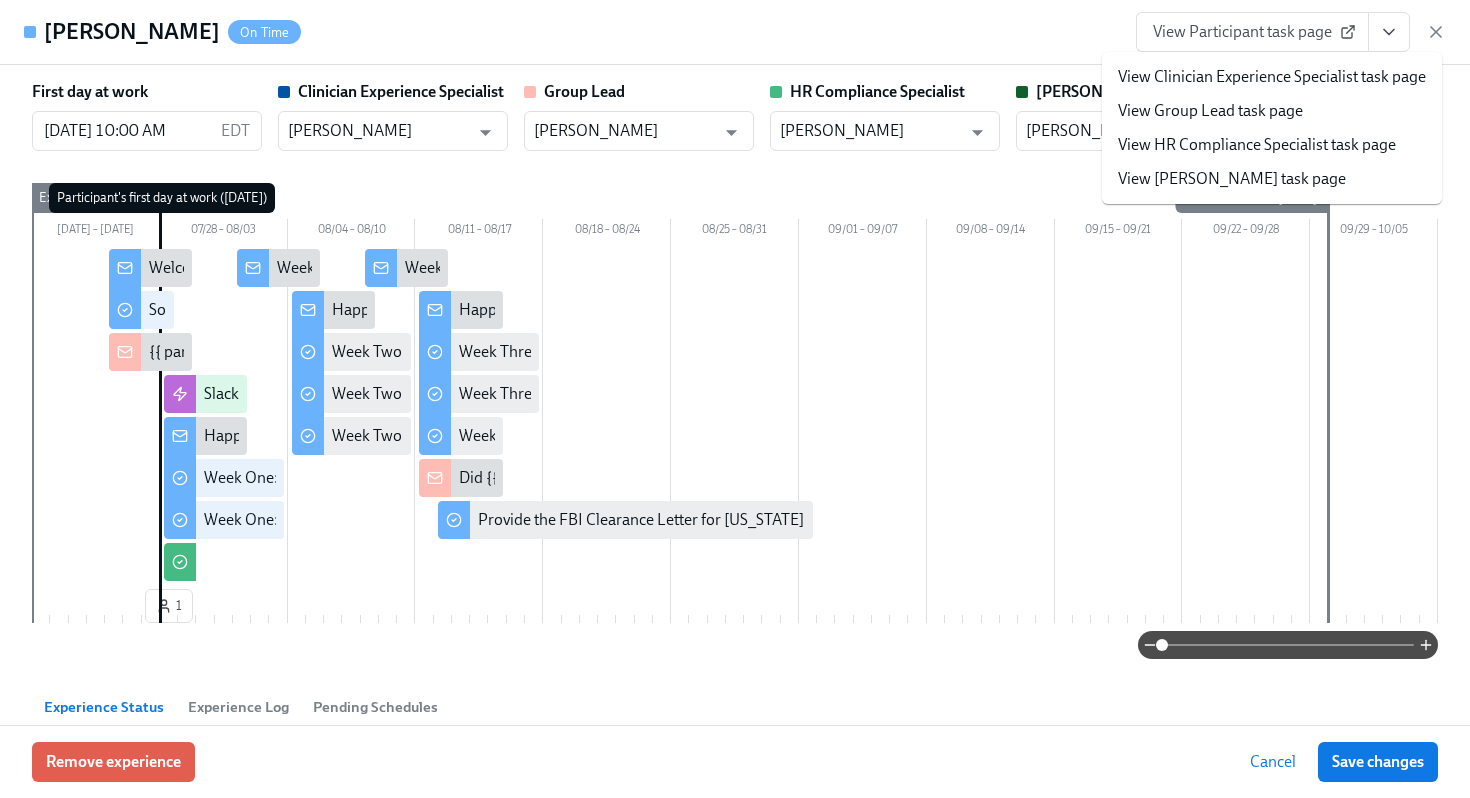 click on "View HR Compliance Specialist task page" at bounding box center [1257, 145] 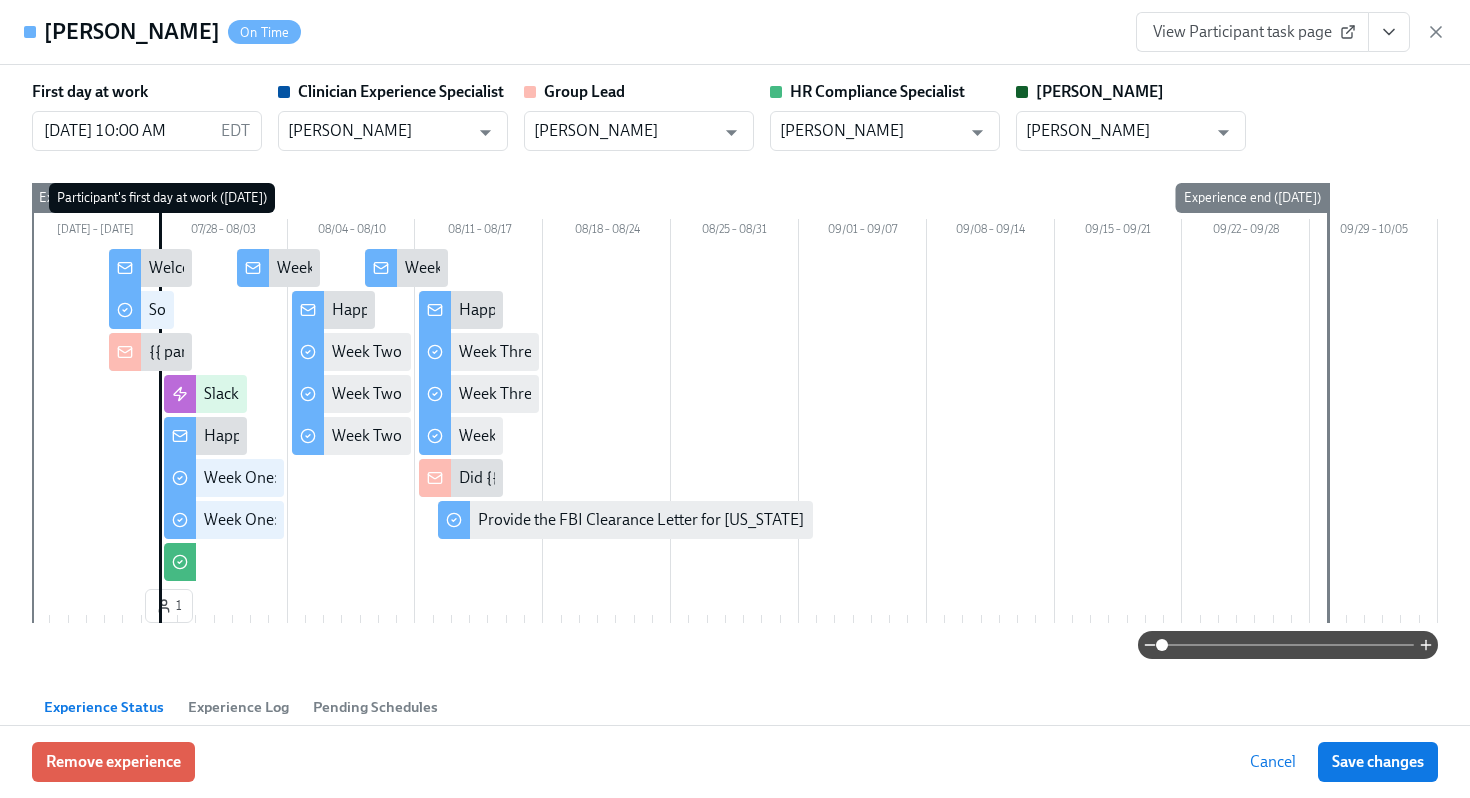 click on "View Participant task page" at bounding box center [1291, 32] 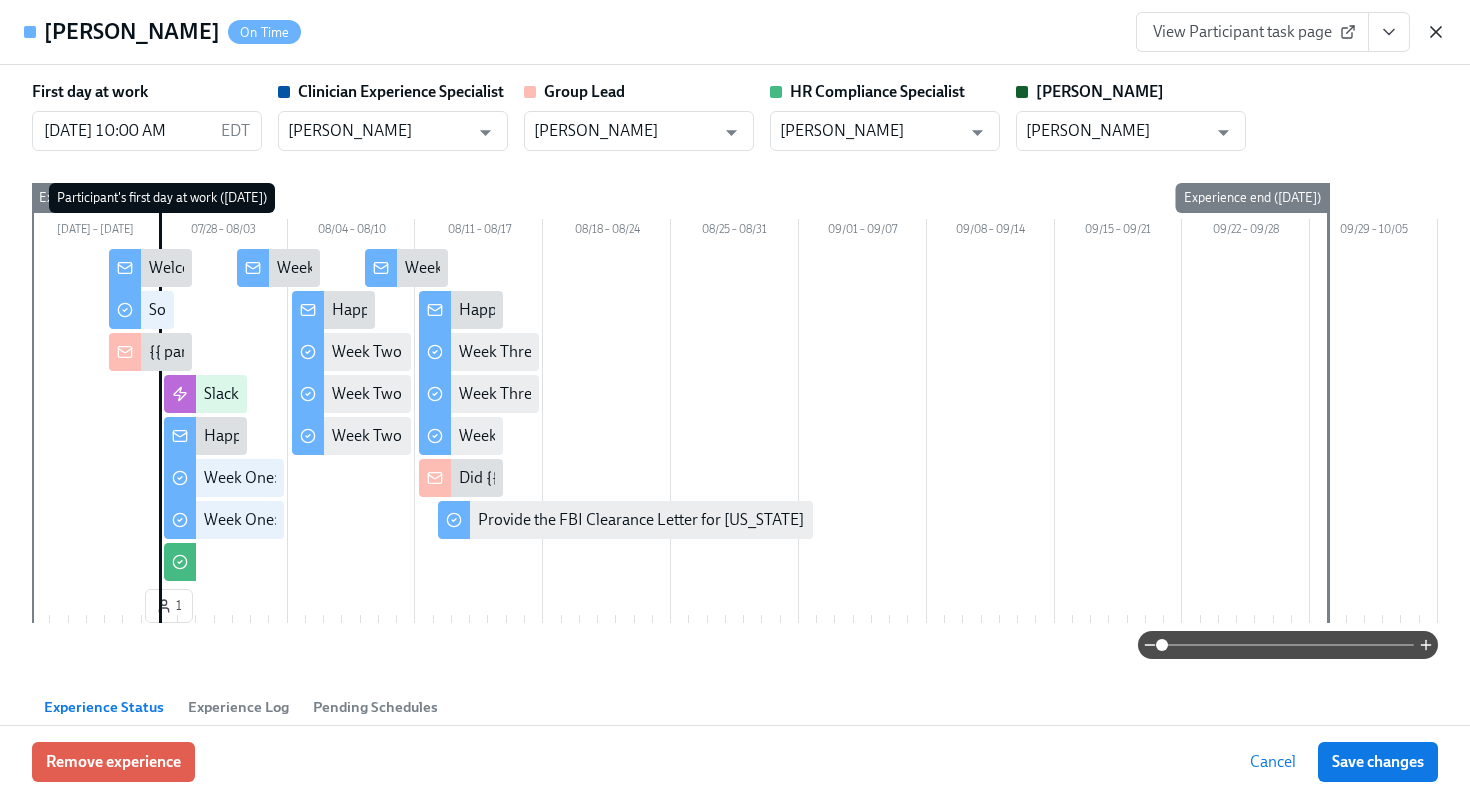 click 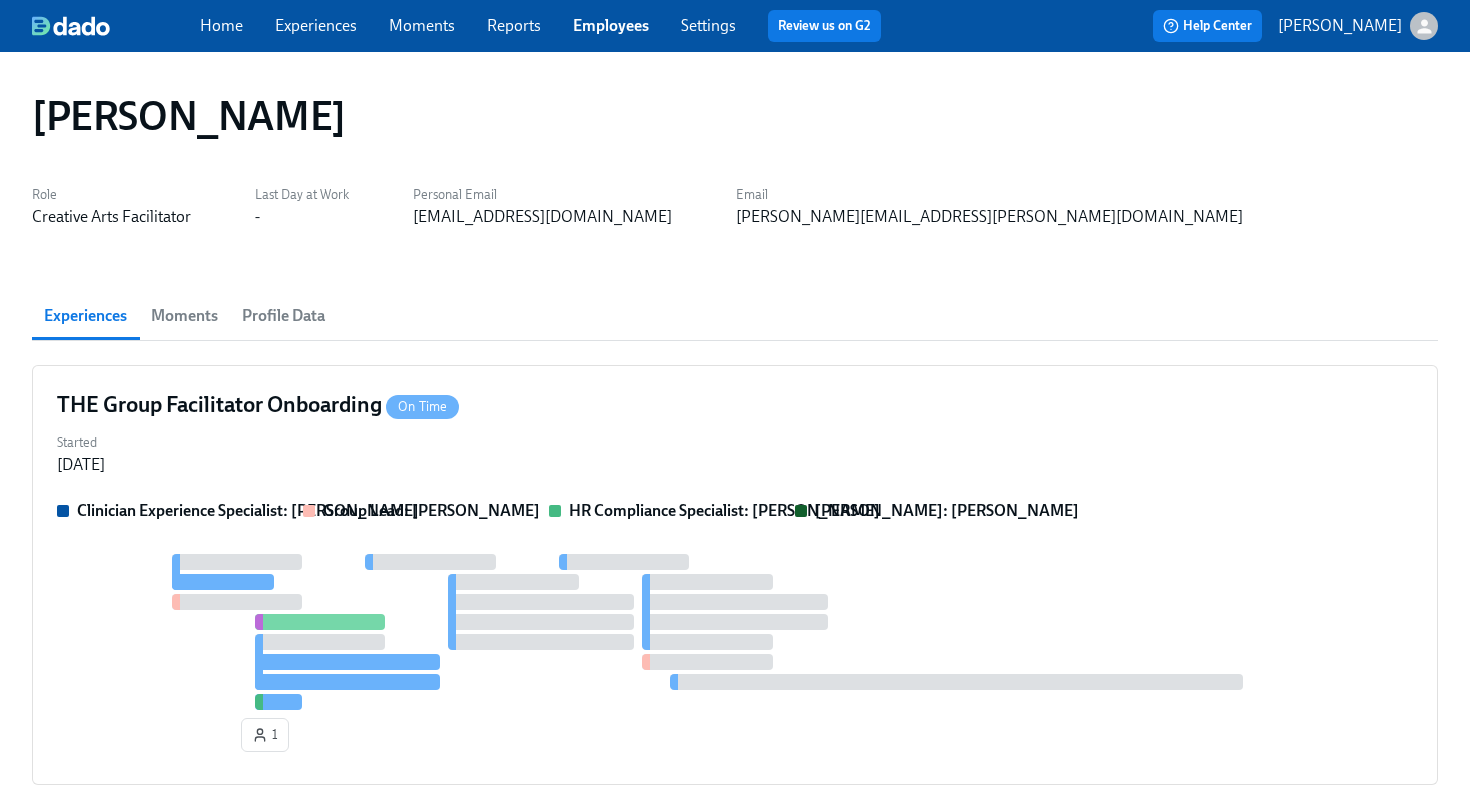 click on "Employees" at bounding box center [611, 25] 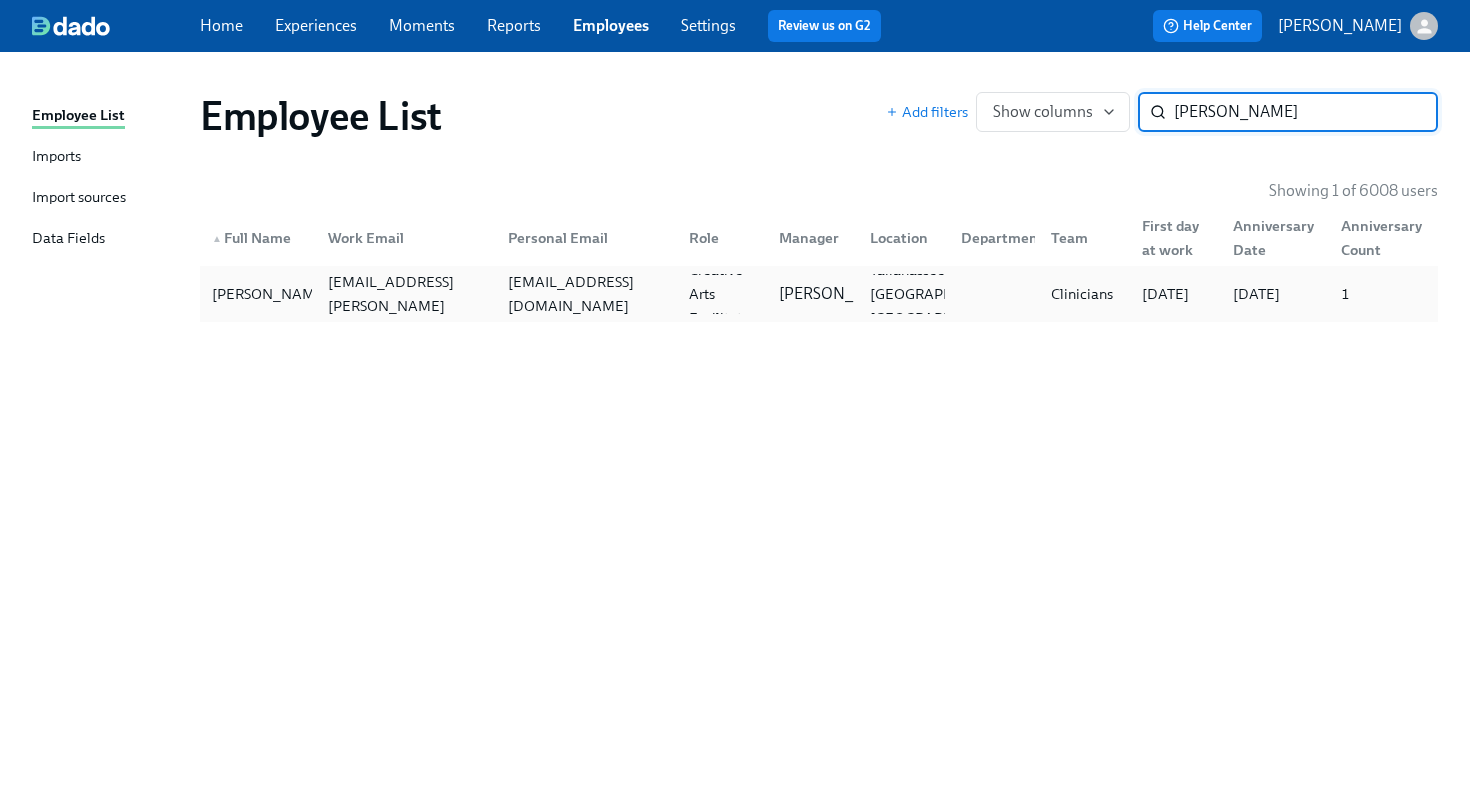 type on "manuel c" 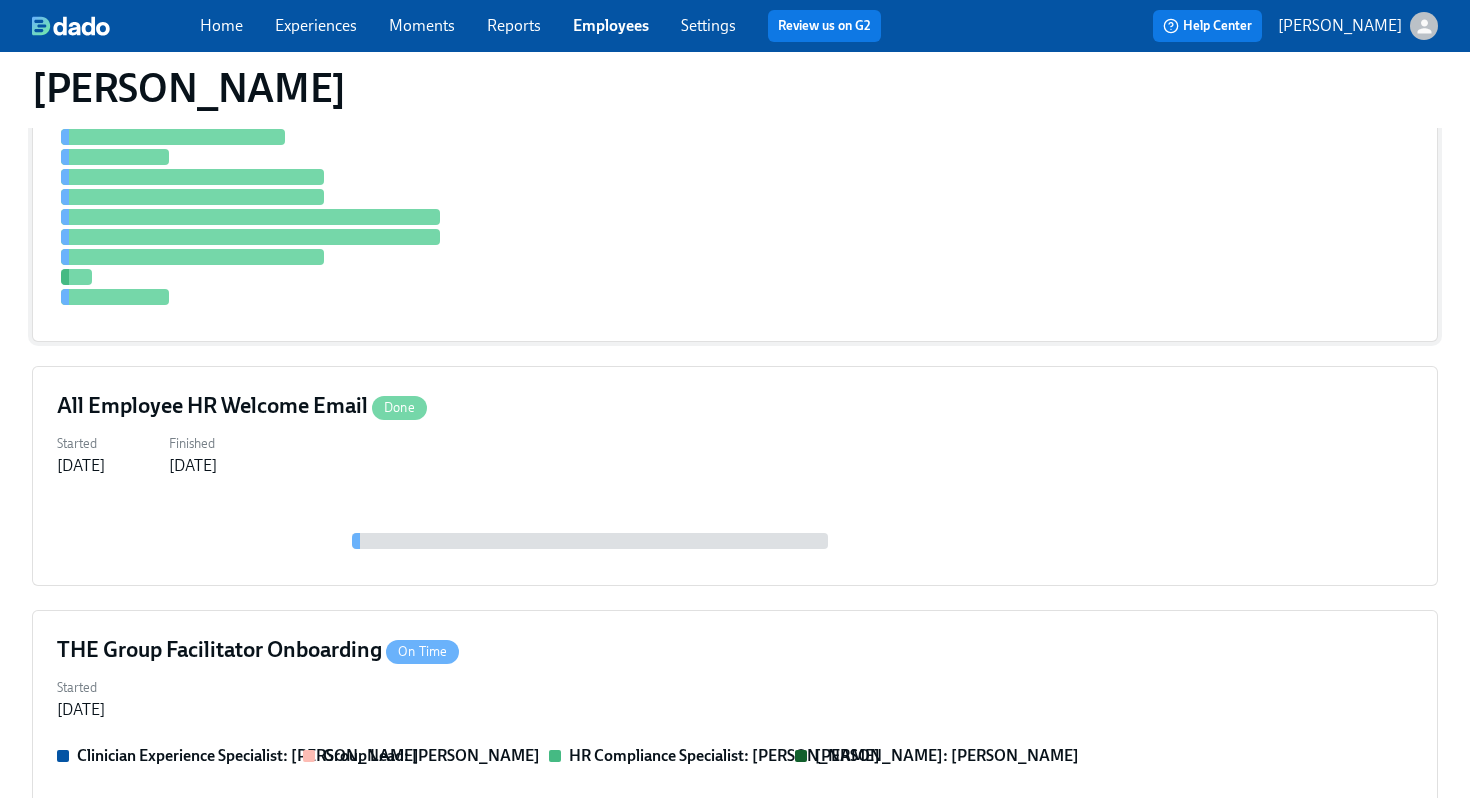 scroll, scrollTop: 590, scrollLeft: 0, axis: vertical 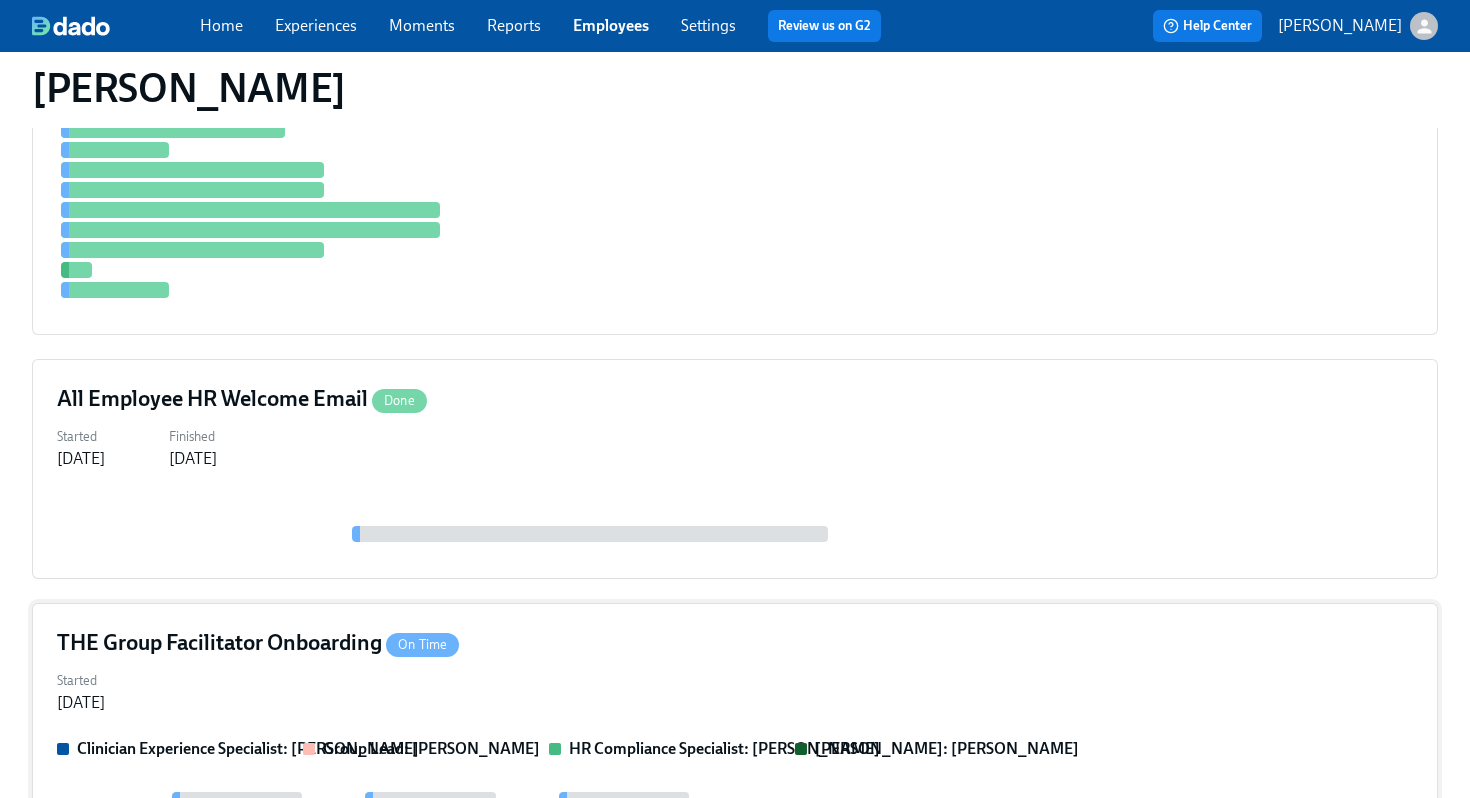 click on "THE Group Facilitator Onboarding   On Time" at bounding box center [735, 643] 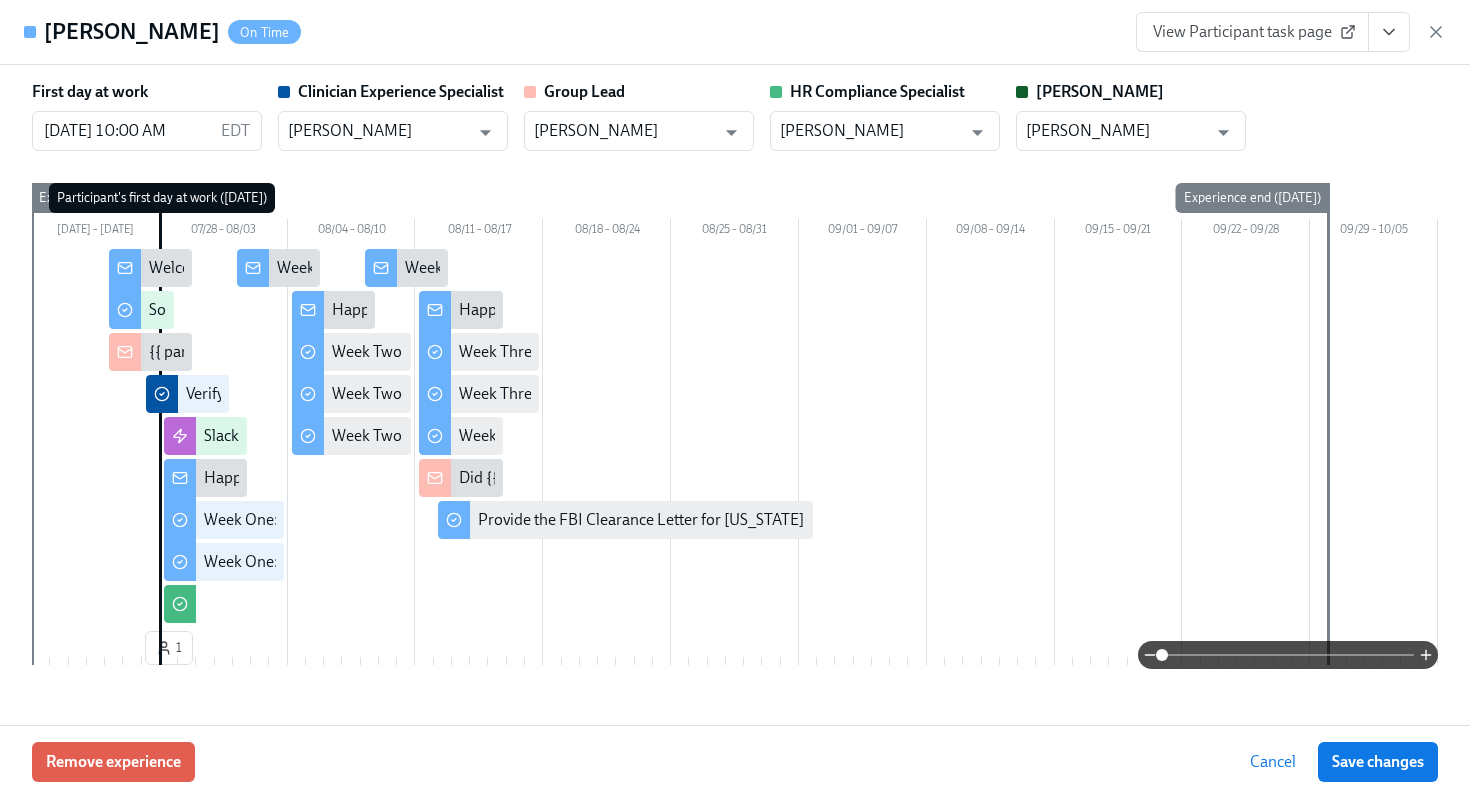 click at bounding box center (1389, 32) 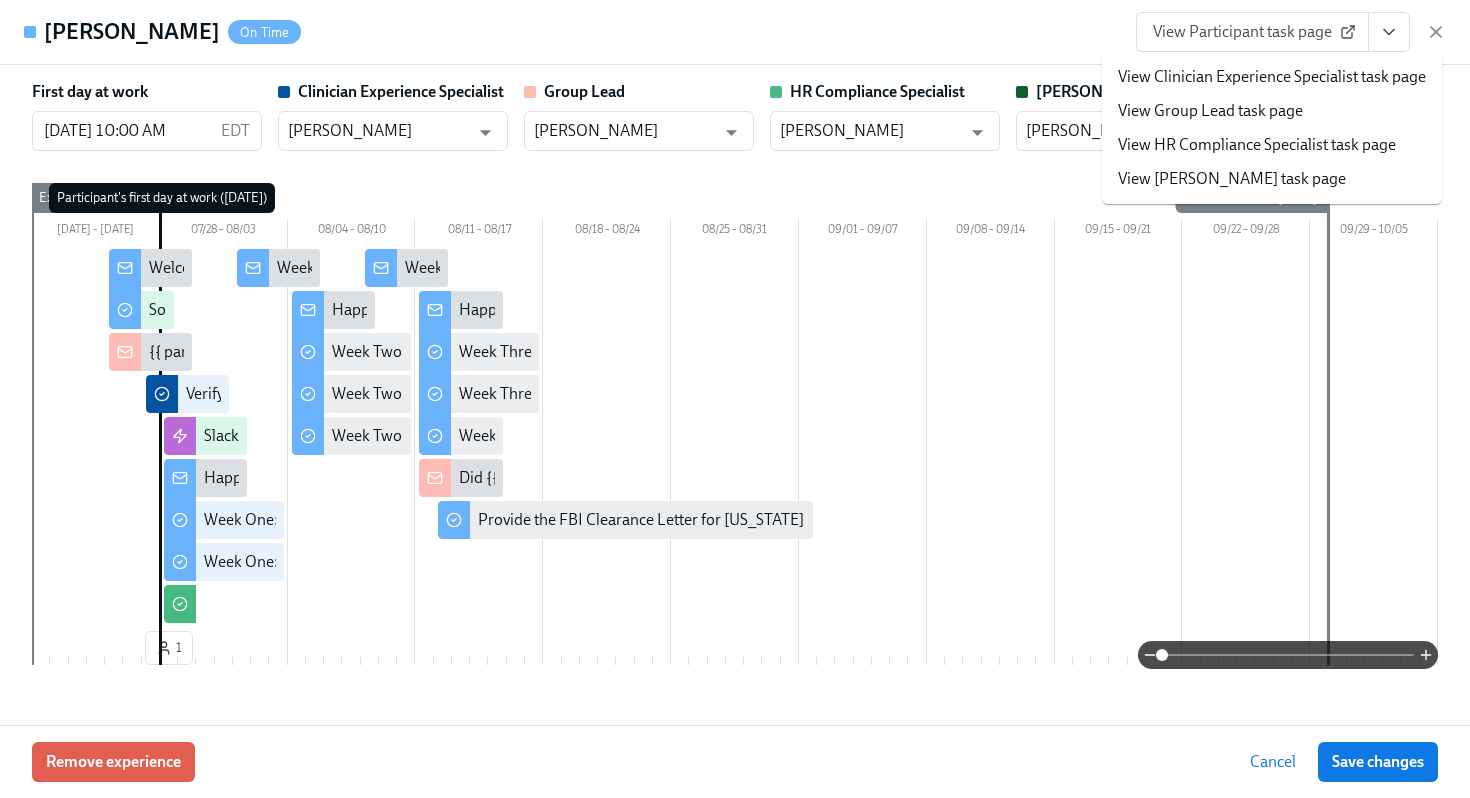 click on "View HR Compliance Specialist task page" at bounding box center [1257, 145] 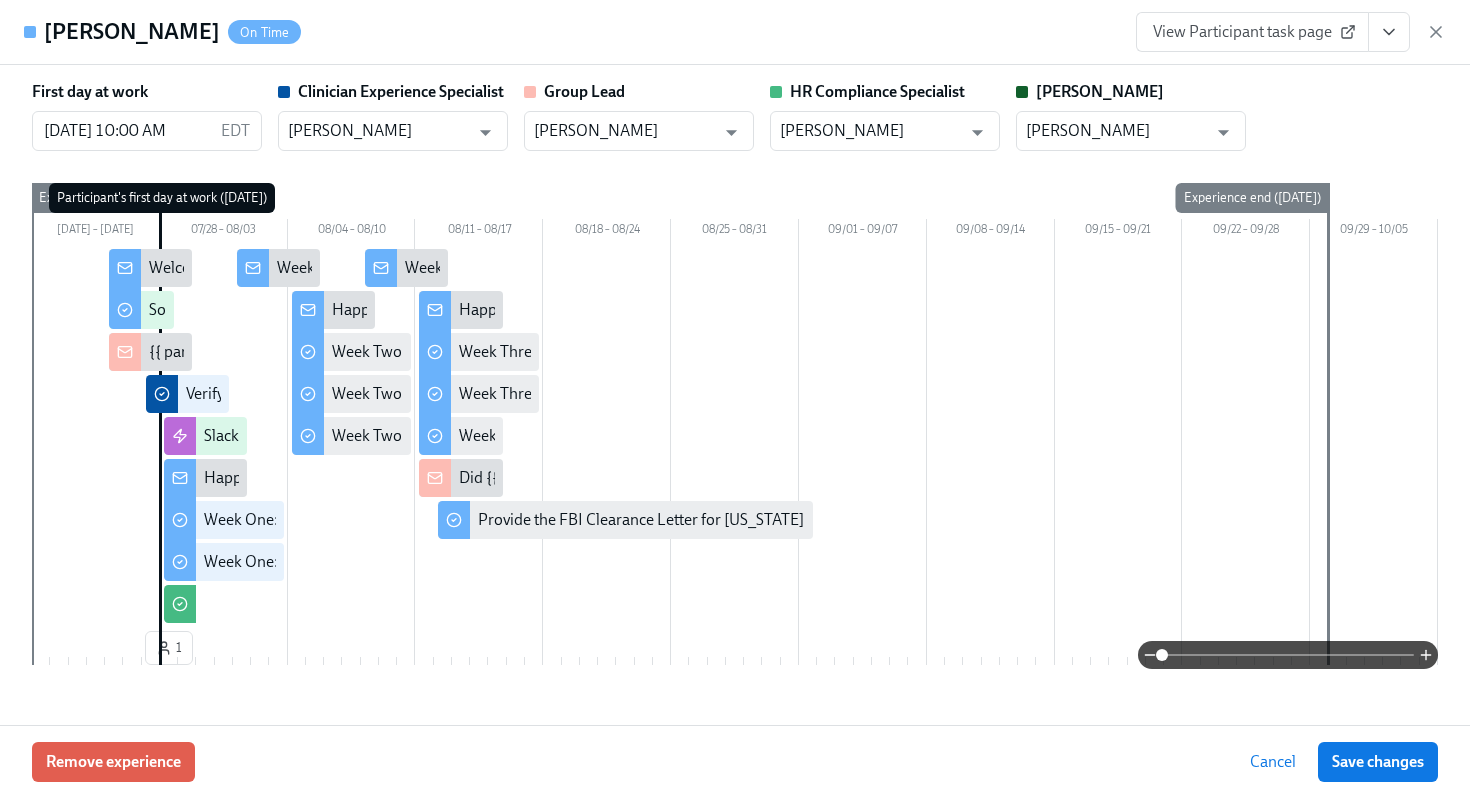 click on "View Participant task page" at bounding box center [1291, 32] 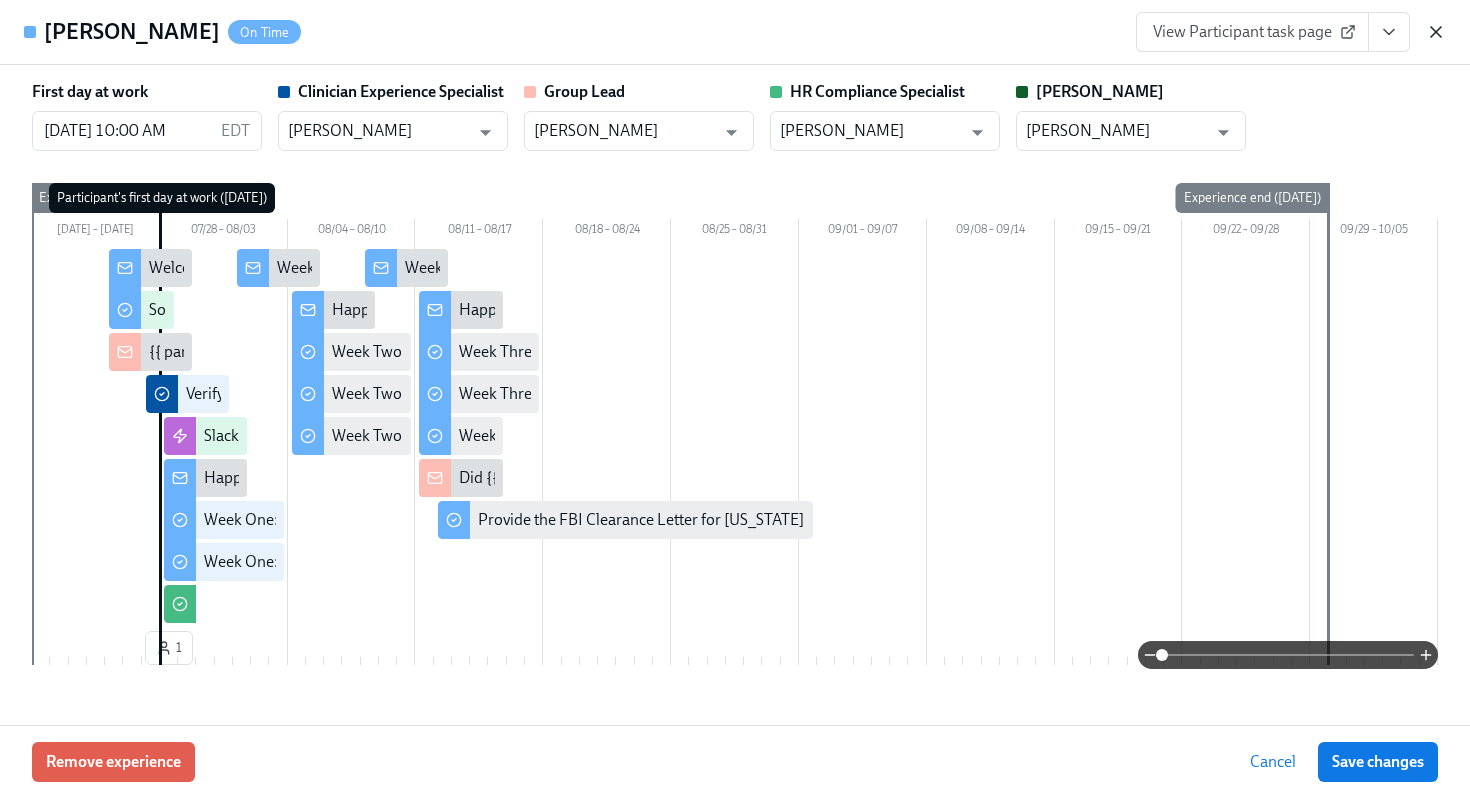 click 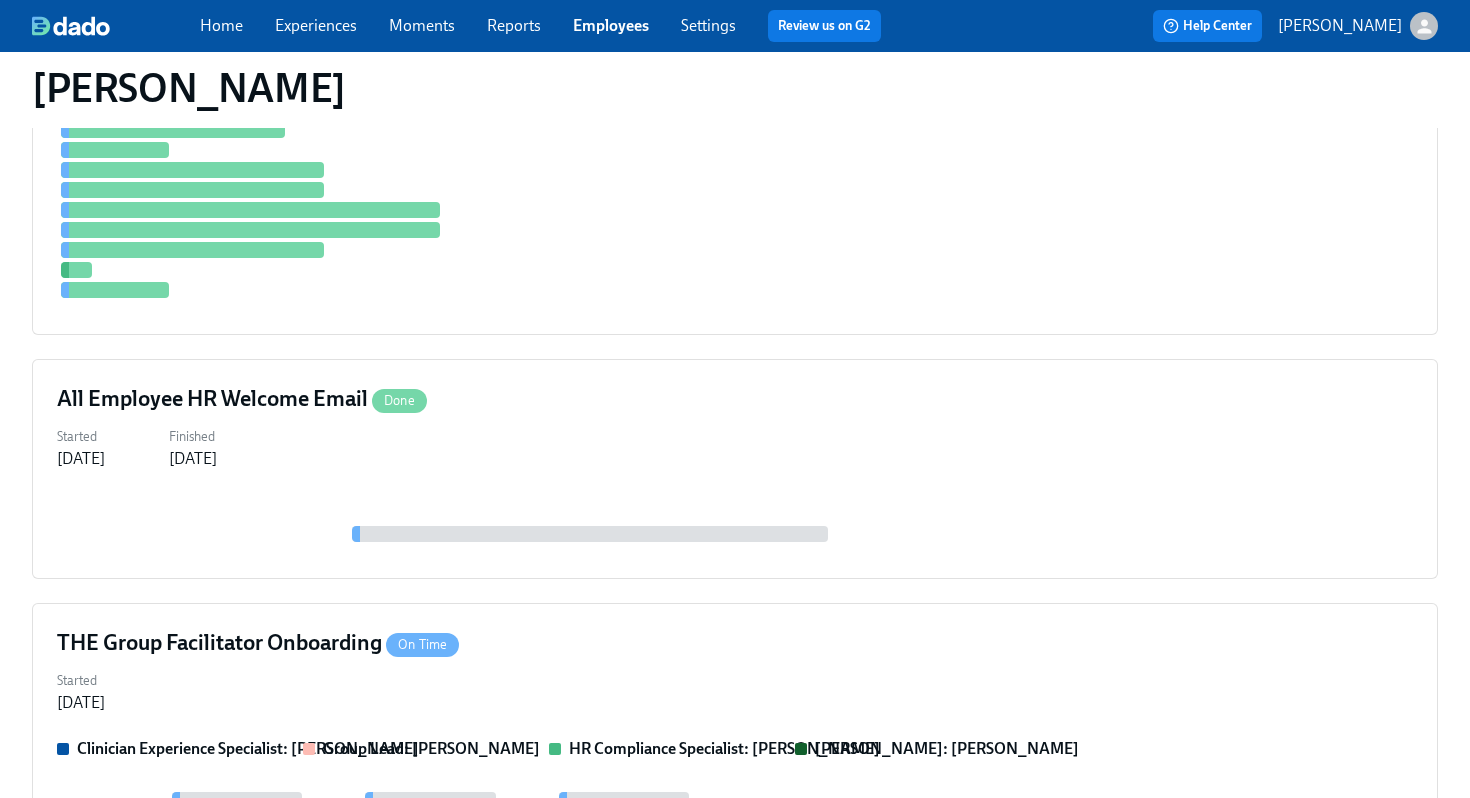 click on "Employees" at bounding box center [611, 25] 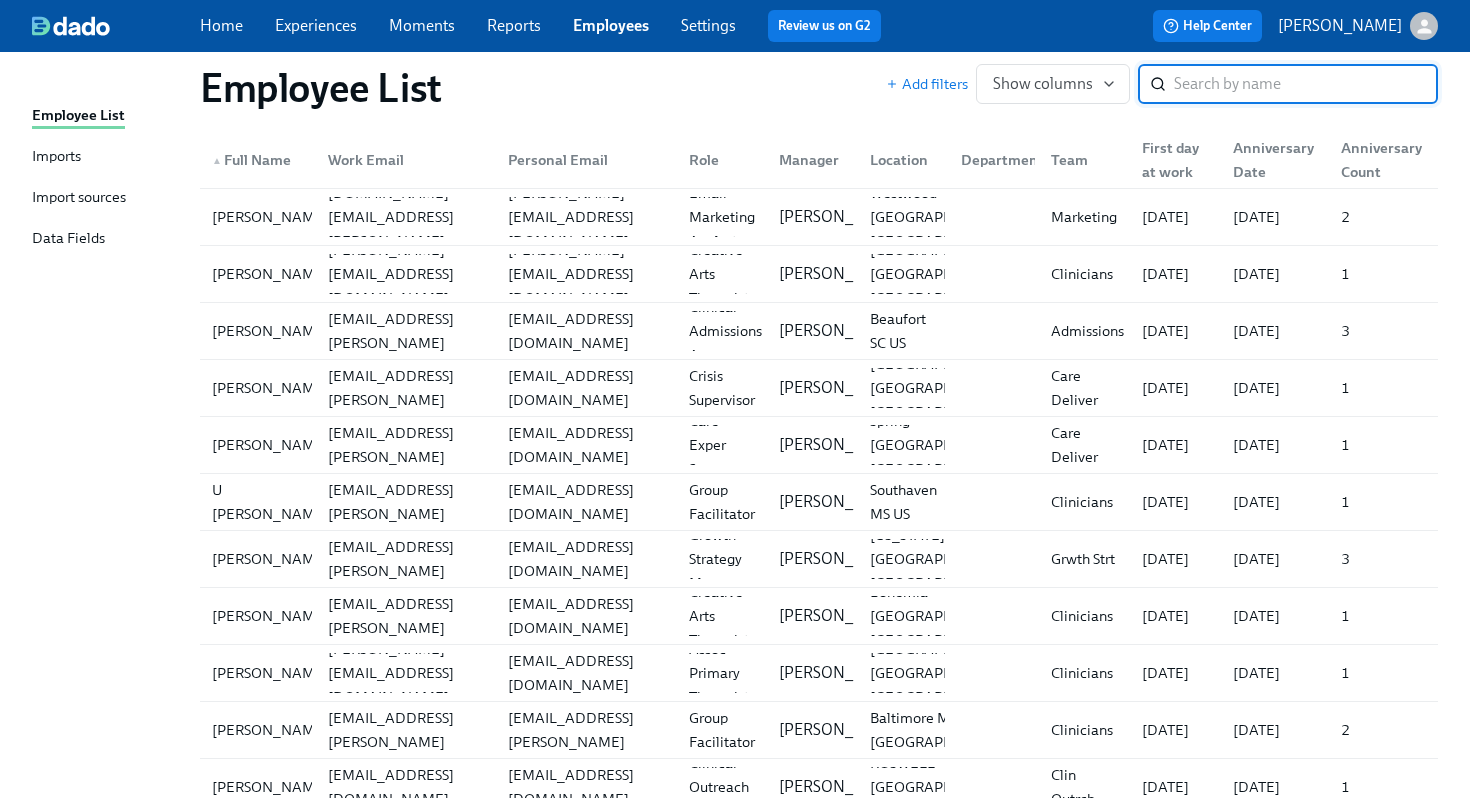 scroll, scrollTop: 0, scrollLeft: 0, axis: both 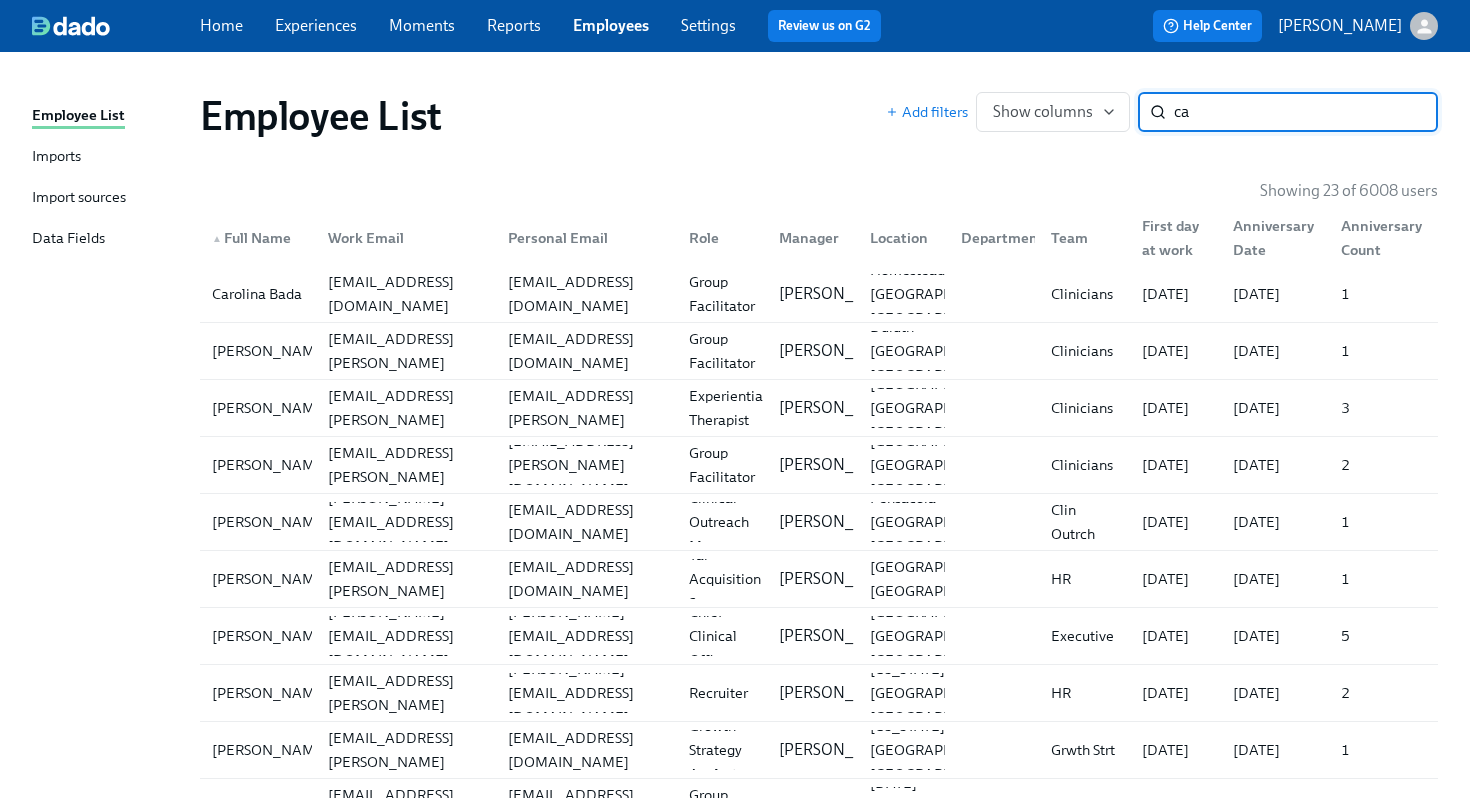type on "c" 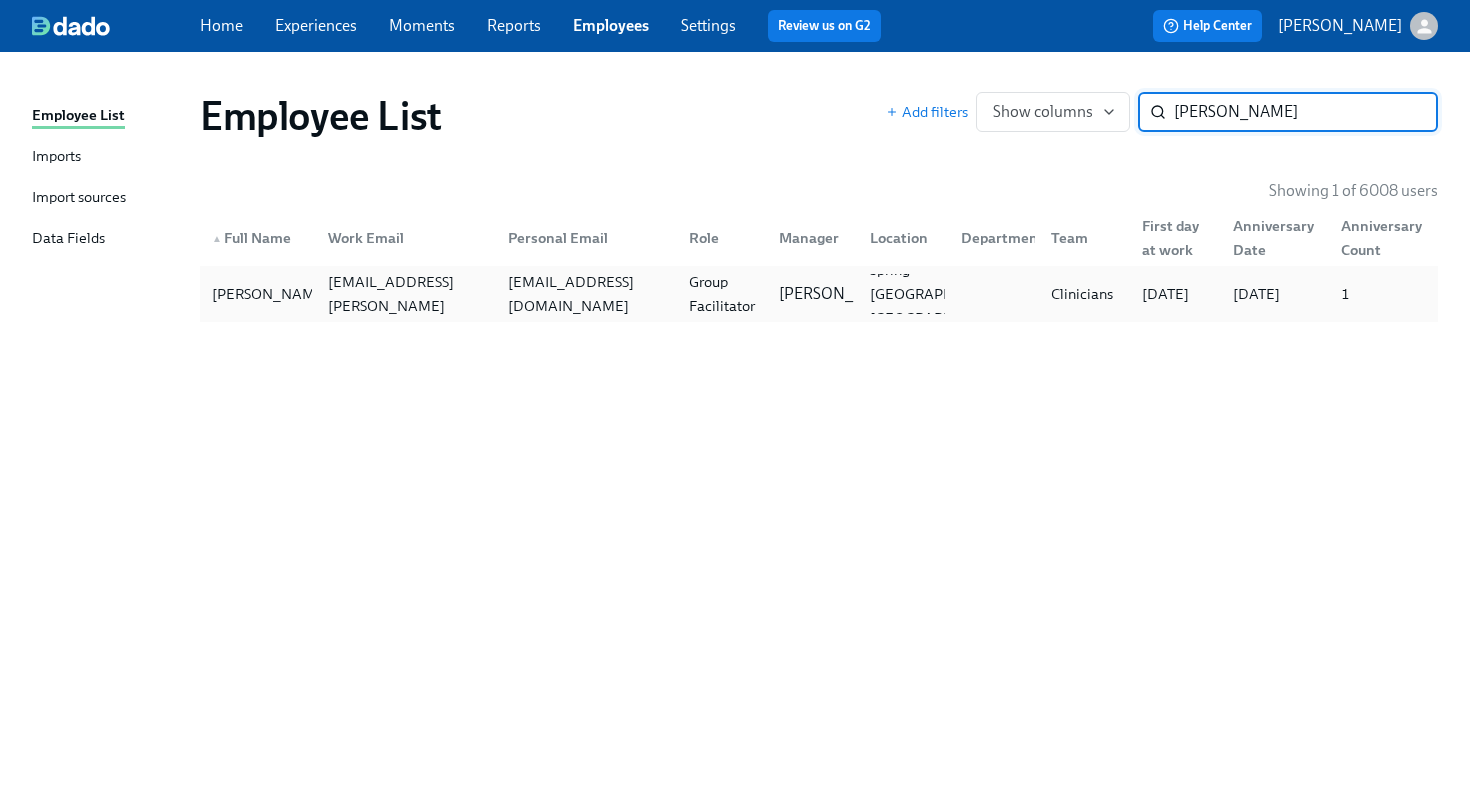 type on "marie fre" 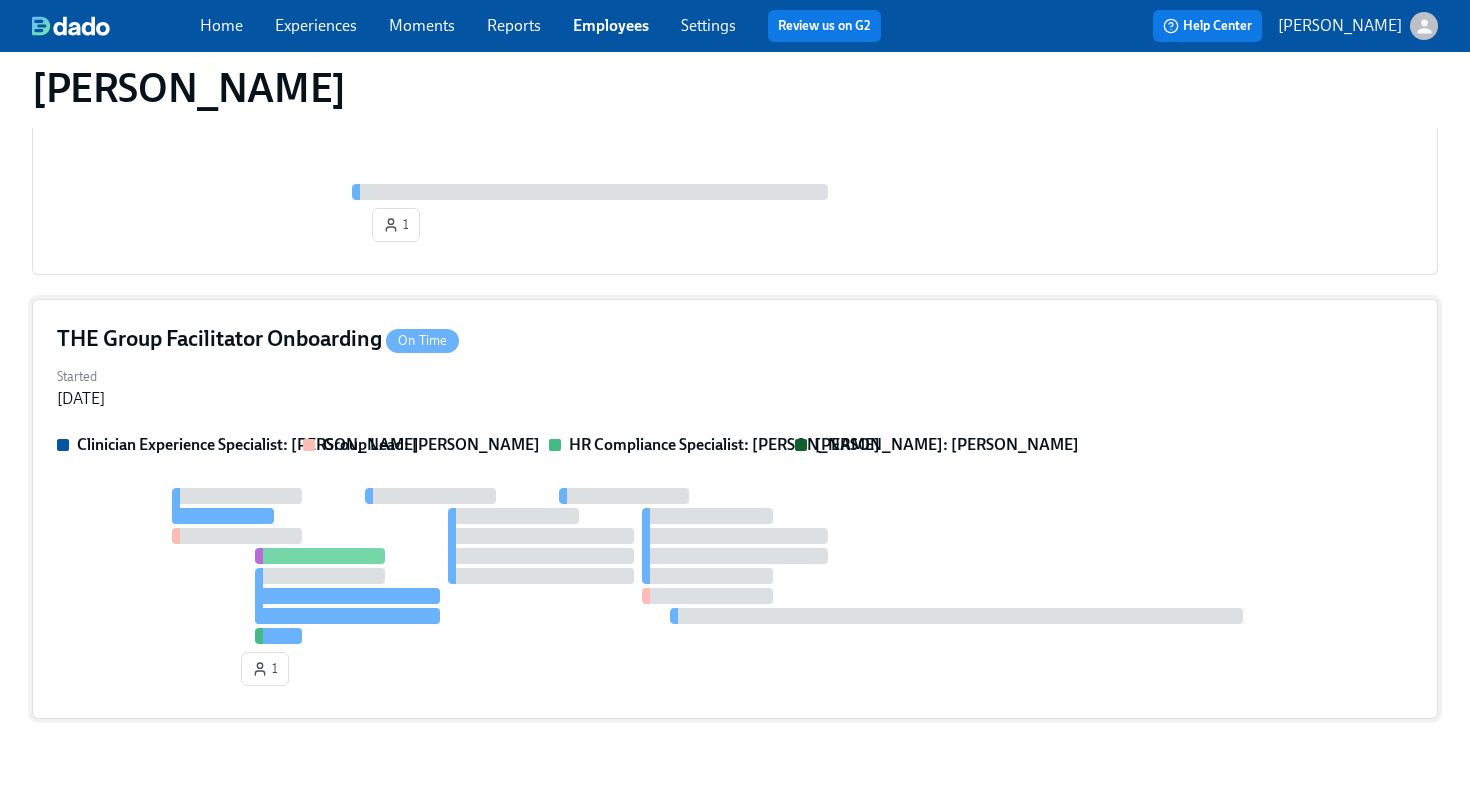 scroll, scrollTop: 982, scrollLeft: 0, axis: vertical 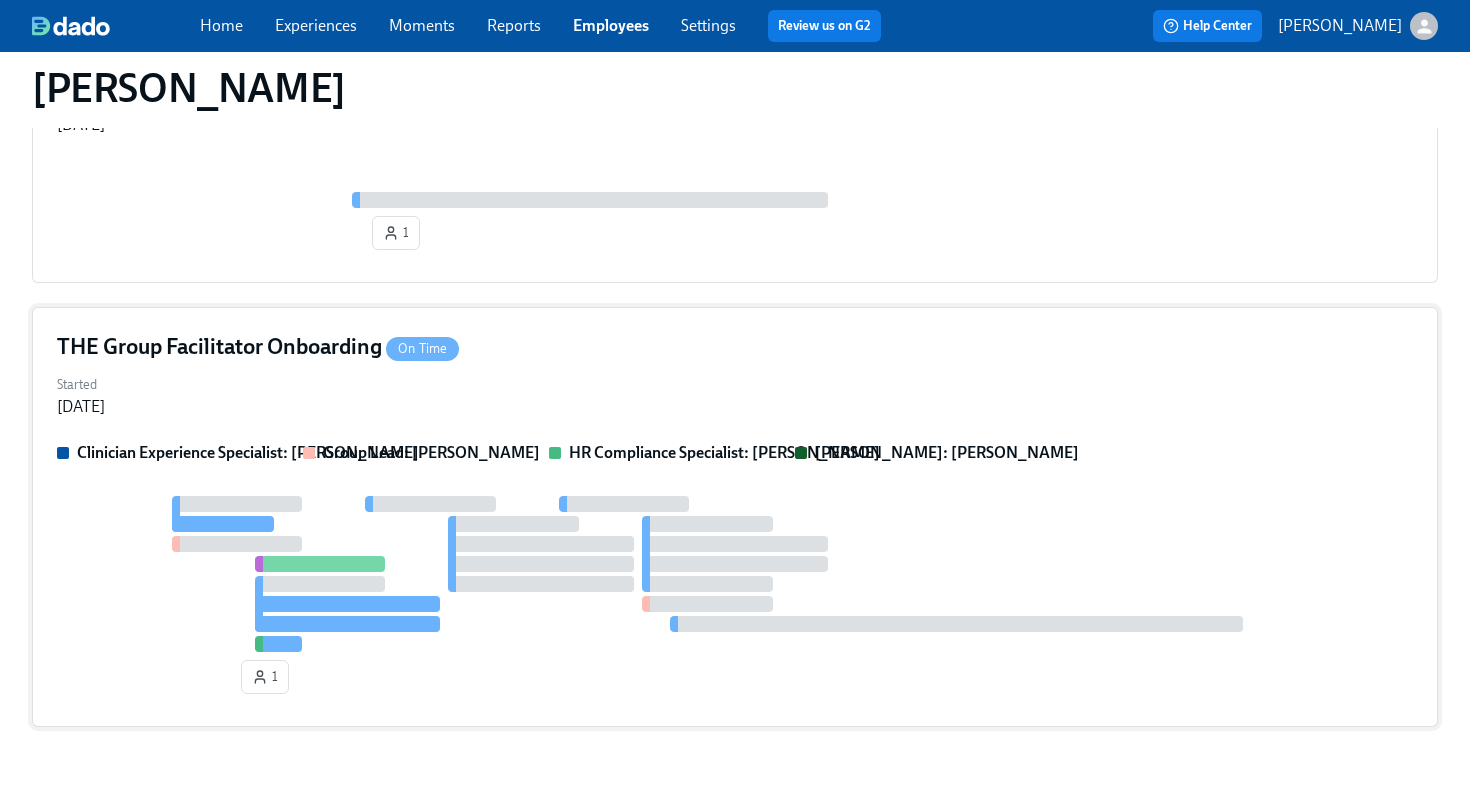 click on "THE Group Facilitator Onboarding   On Time" at bounding box center (735, 347) 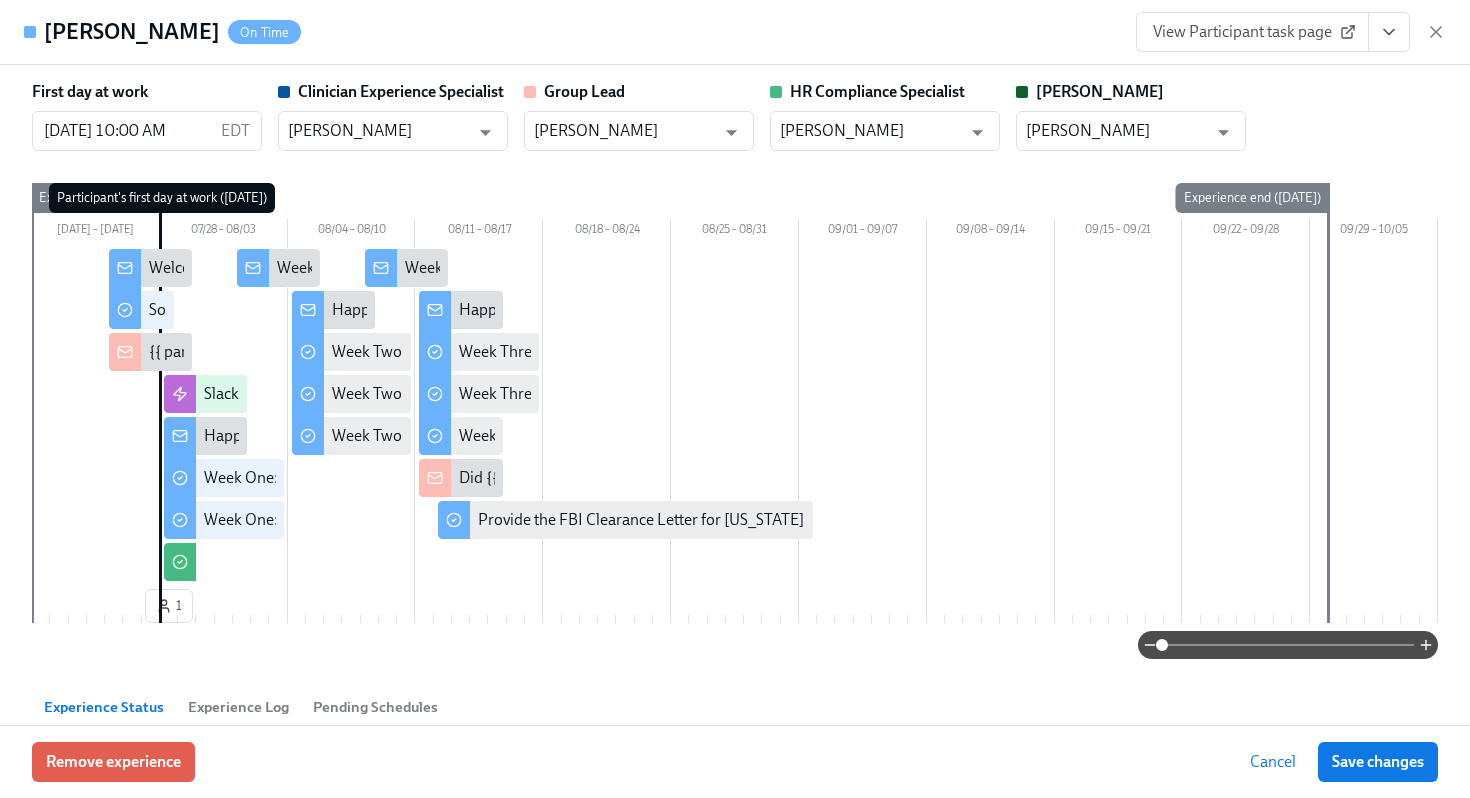 click 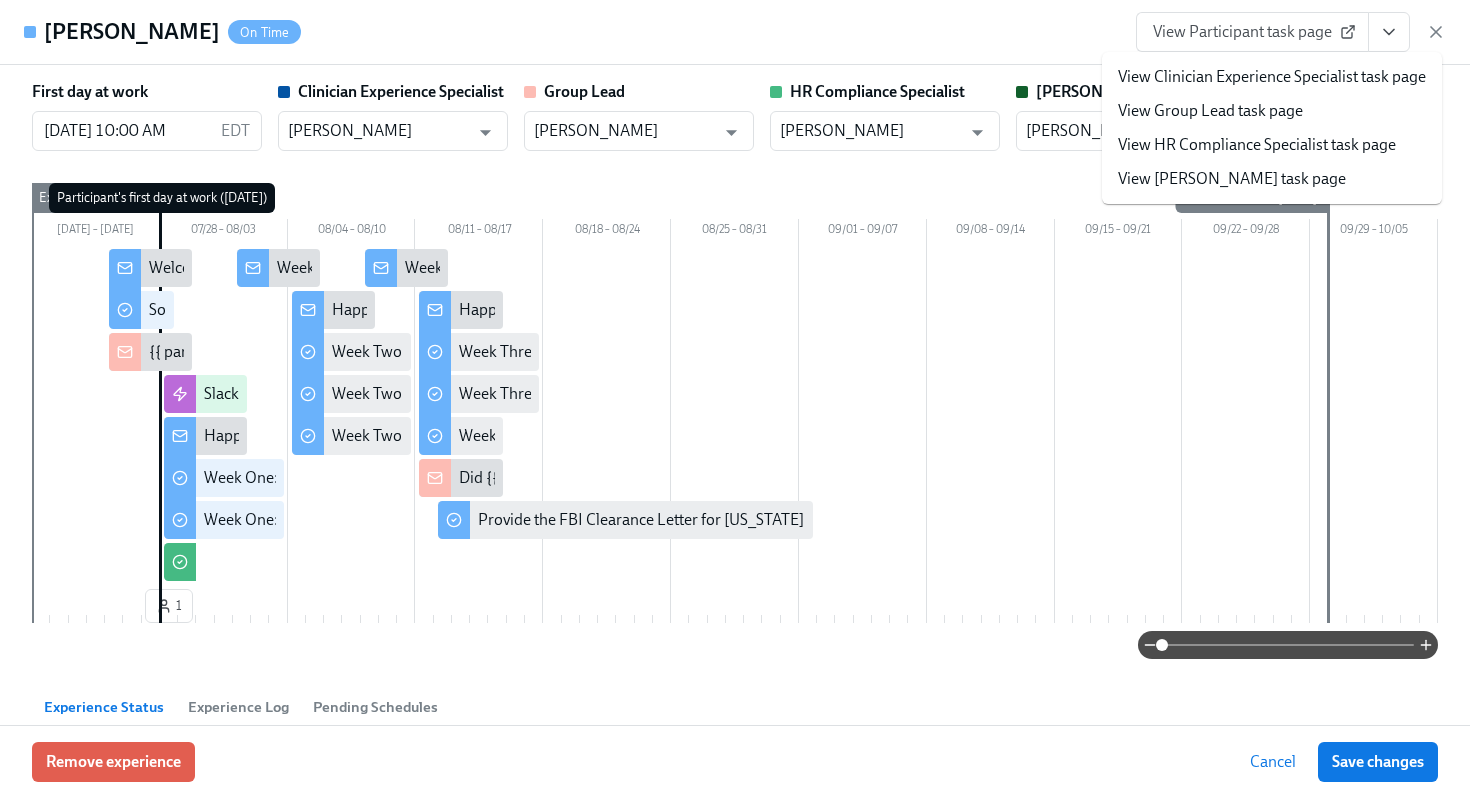click on "View HR Compliance Specialist task page" at bounding box center [1257, 145] 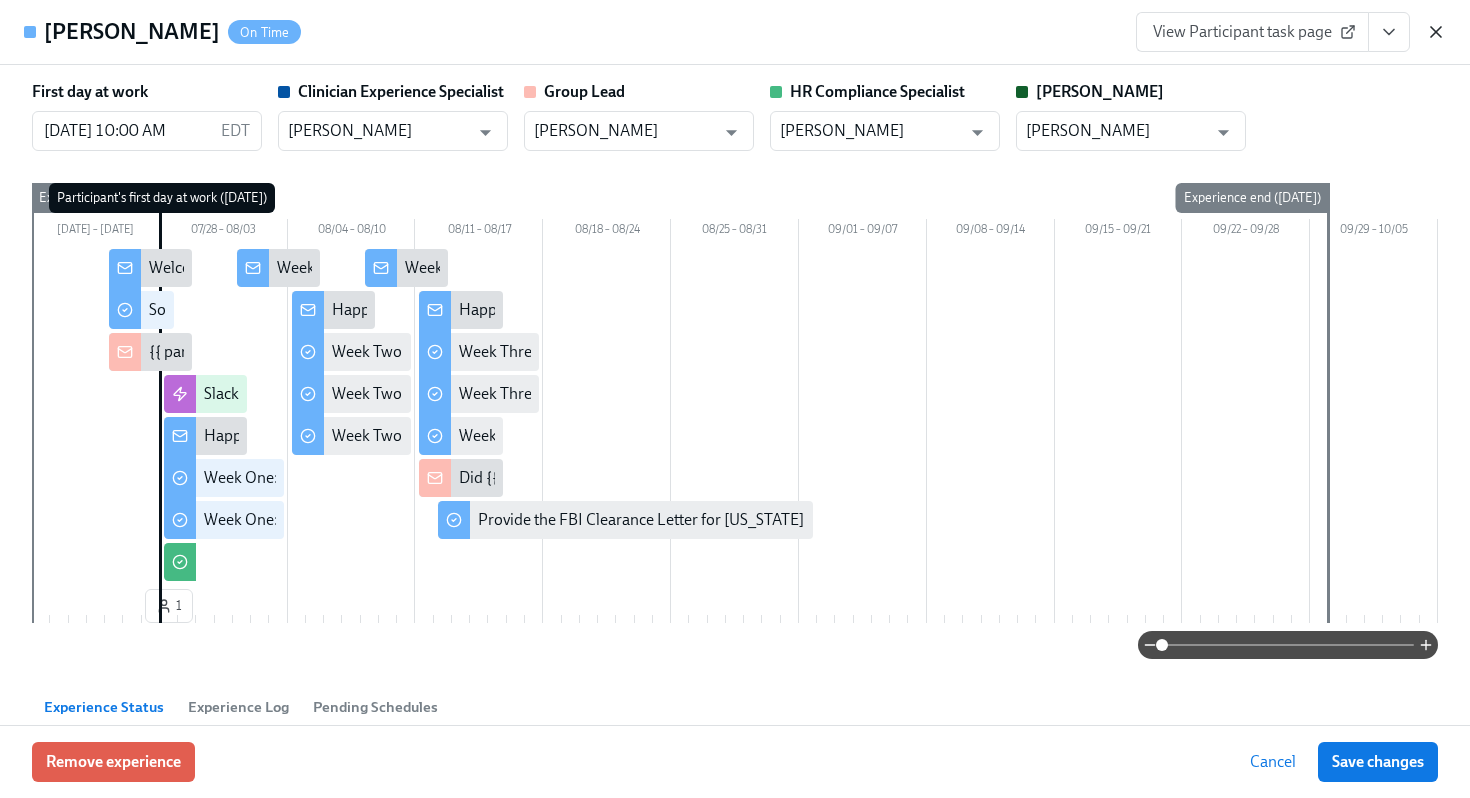 click 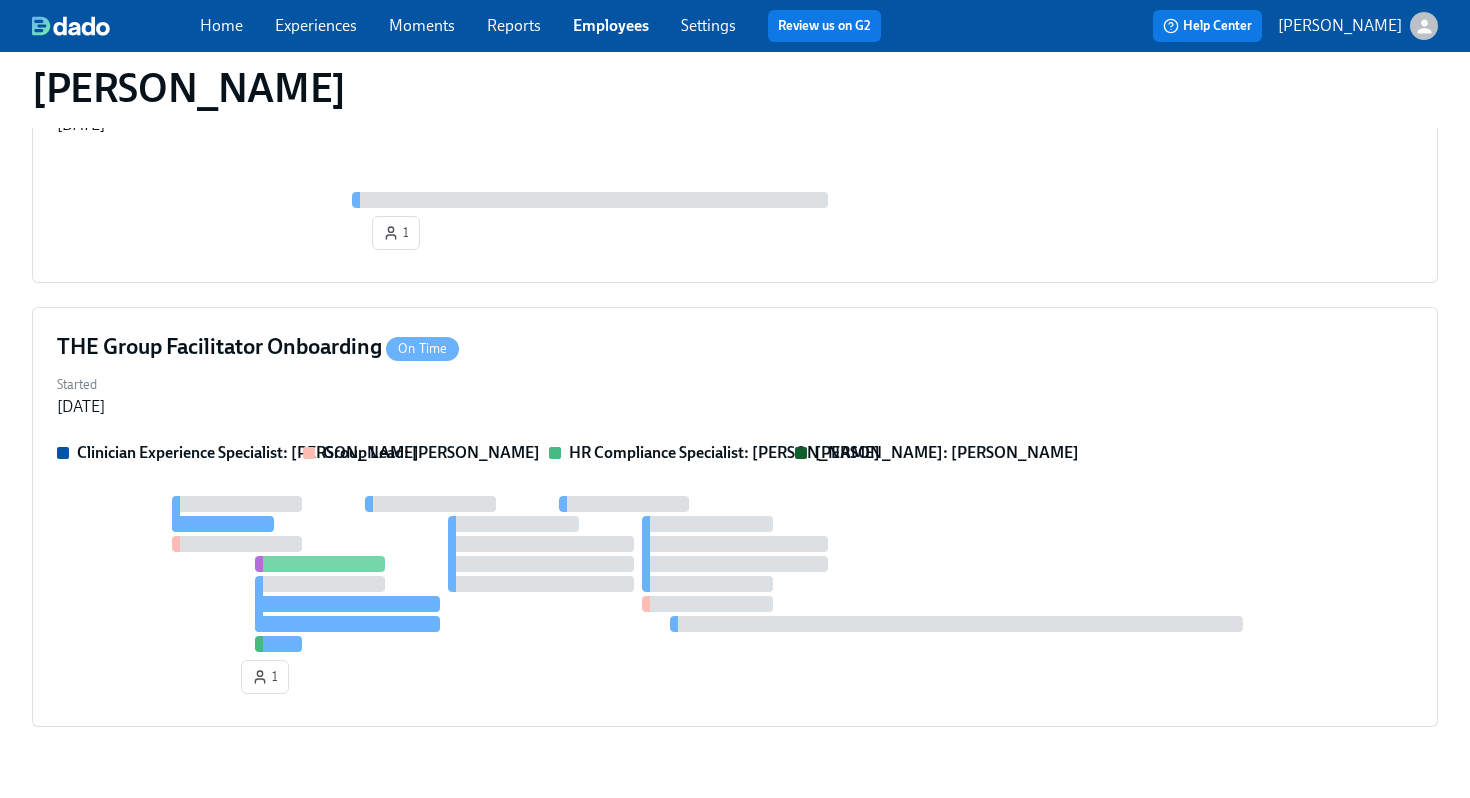click on "Employees" at bounding box center [611, 25] 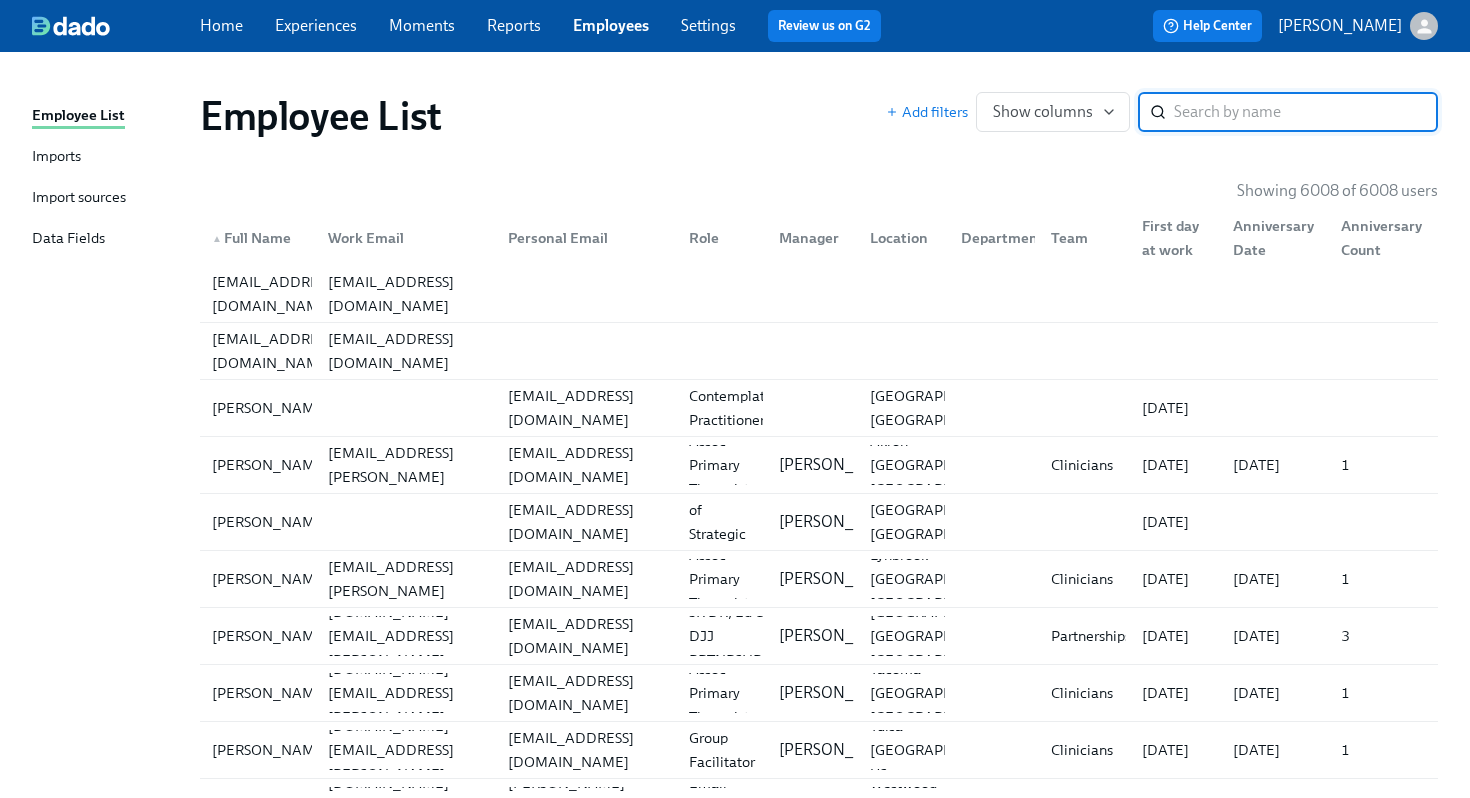 click at bounding box center (1306, 112) 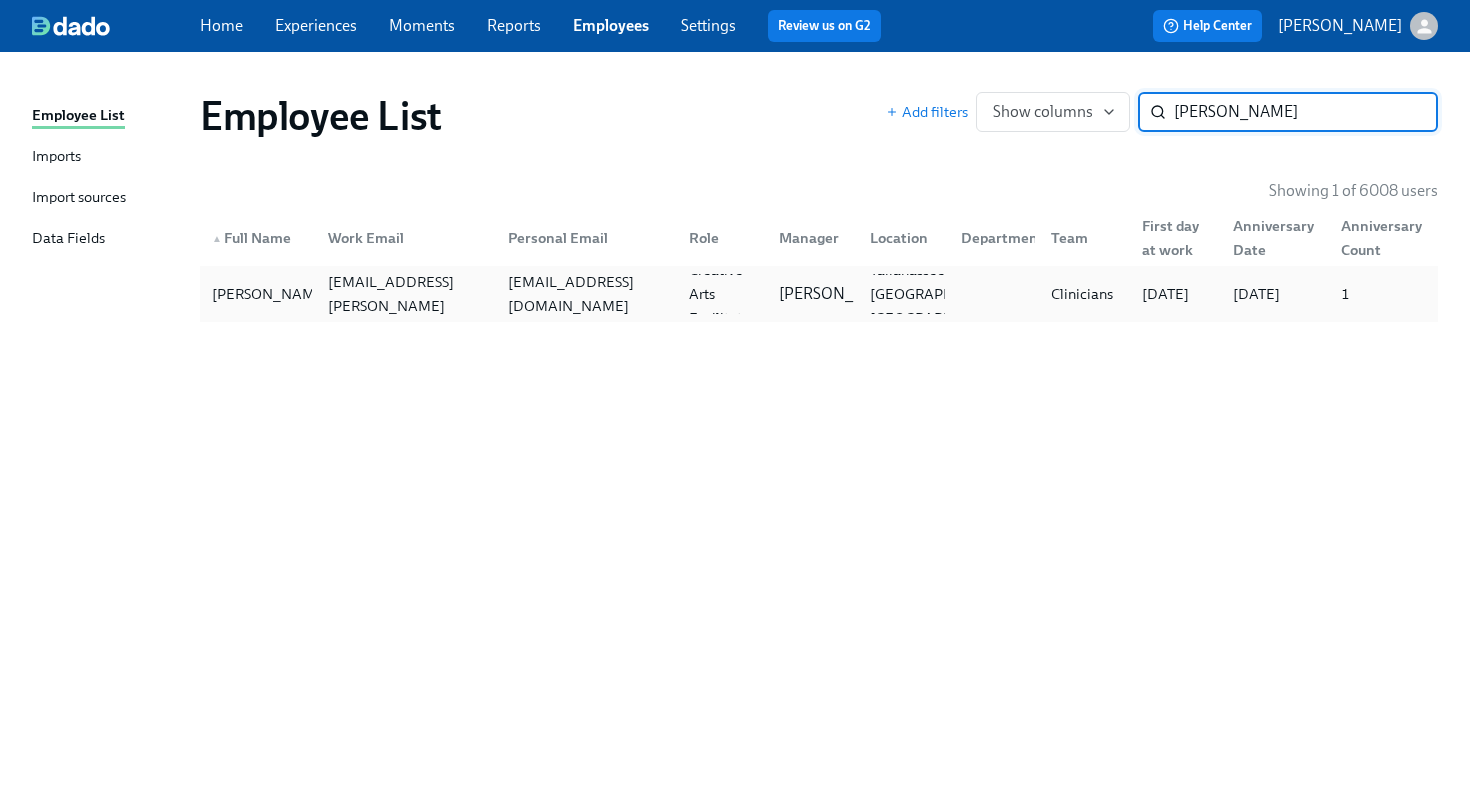 type on "manuel car" 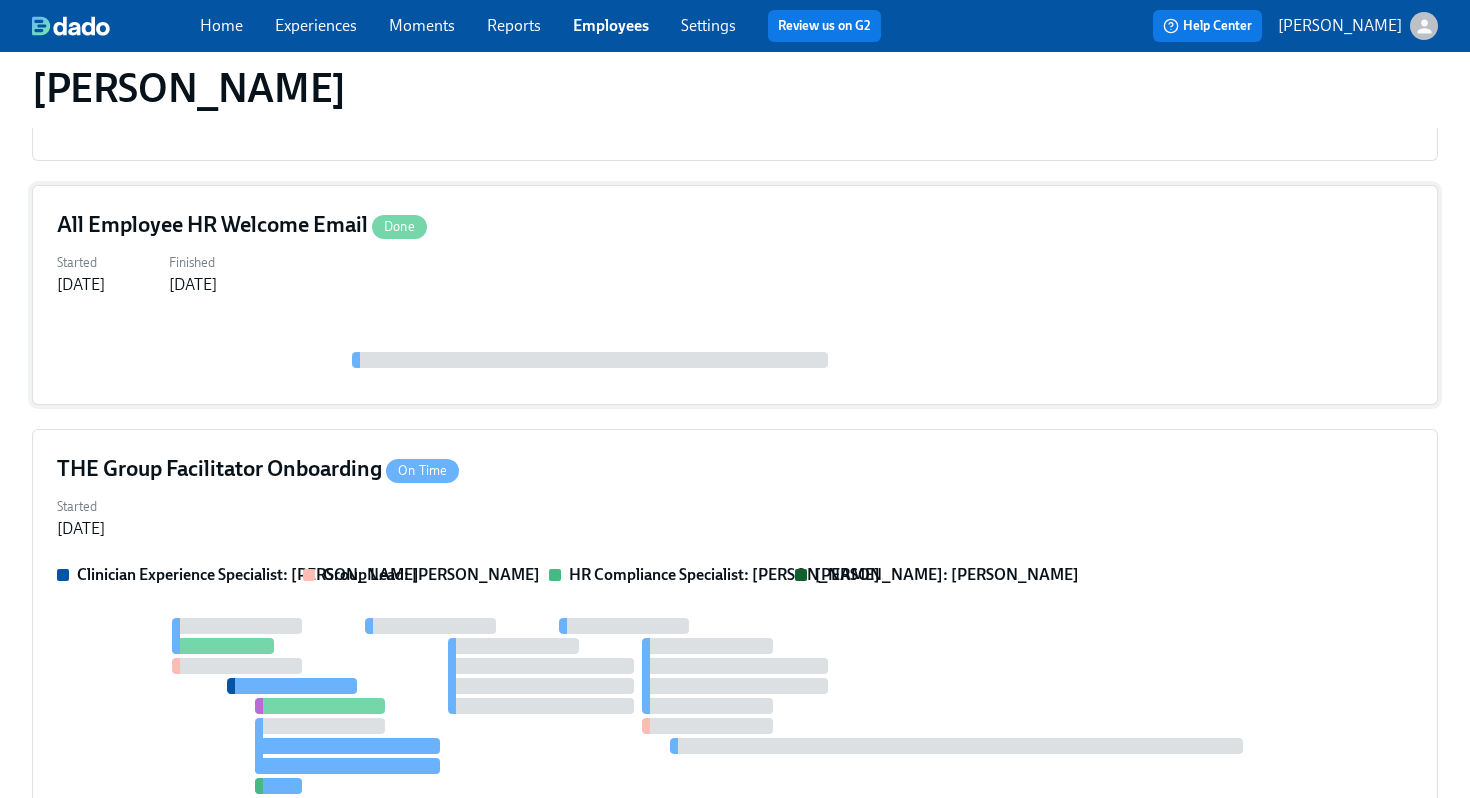 scroll, scrollTop: 763, scrollLeft: 0, axis: vertical 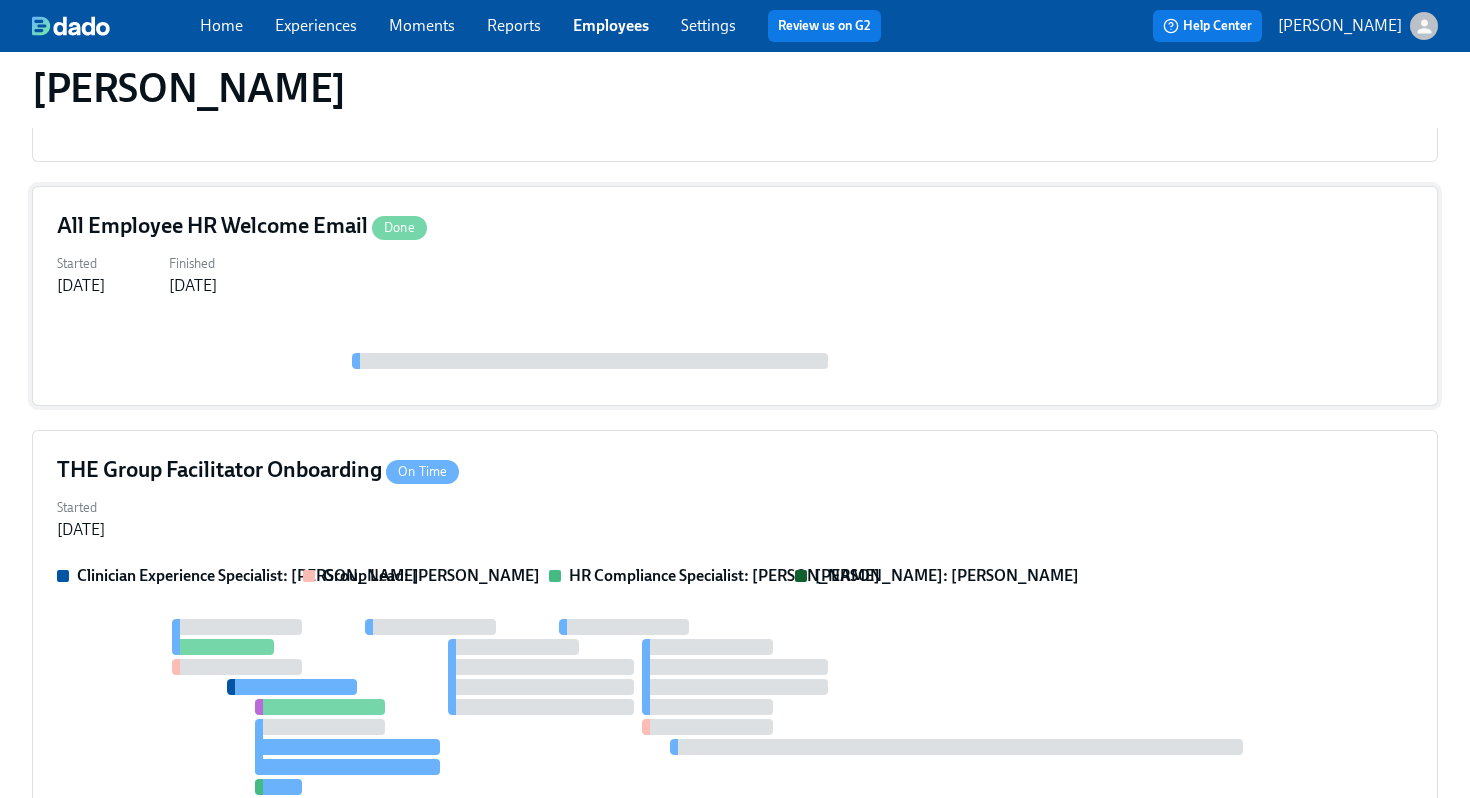click at bounding box center (541, 707) 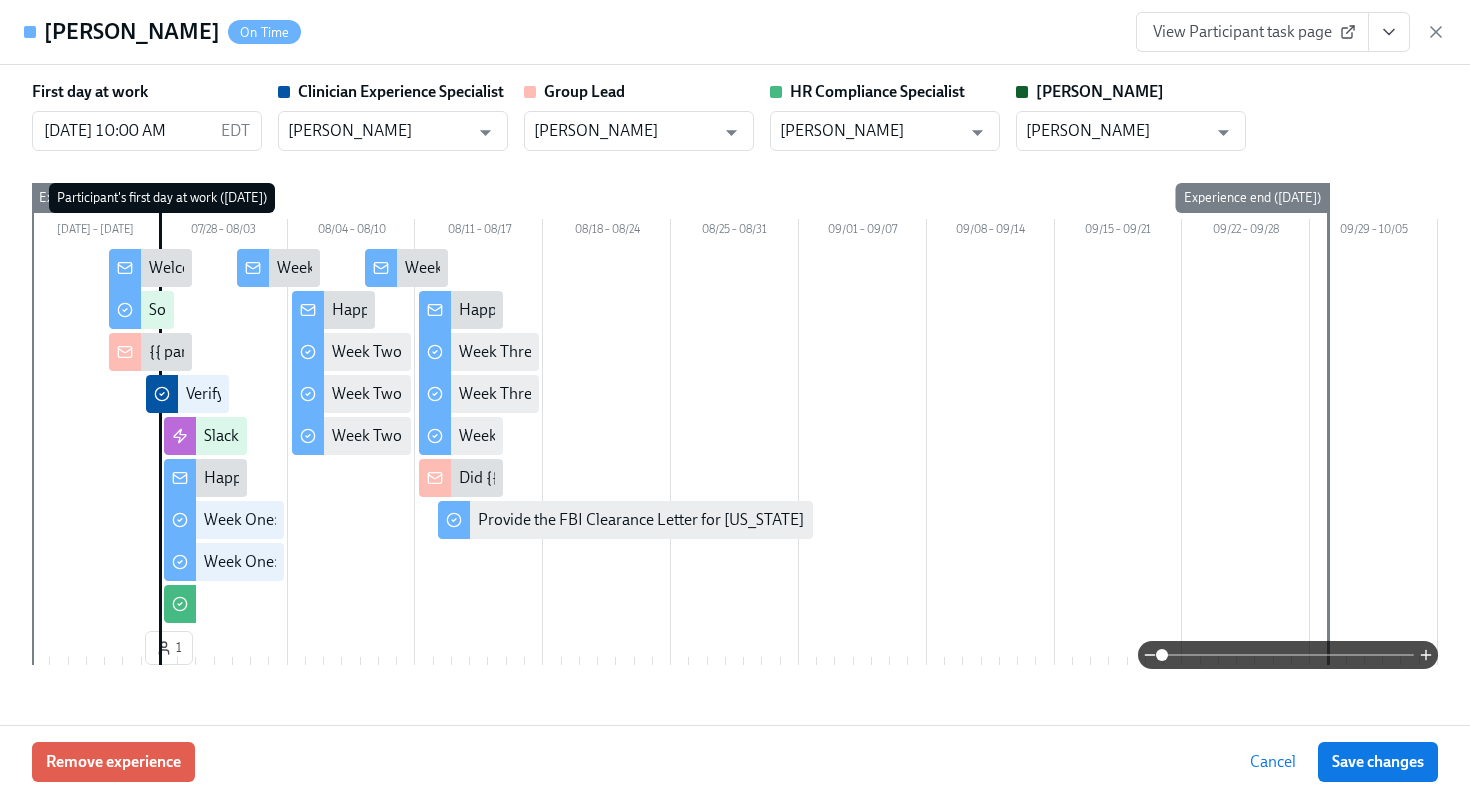 click at bounding box center (1389, 32) 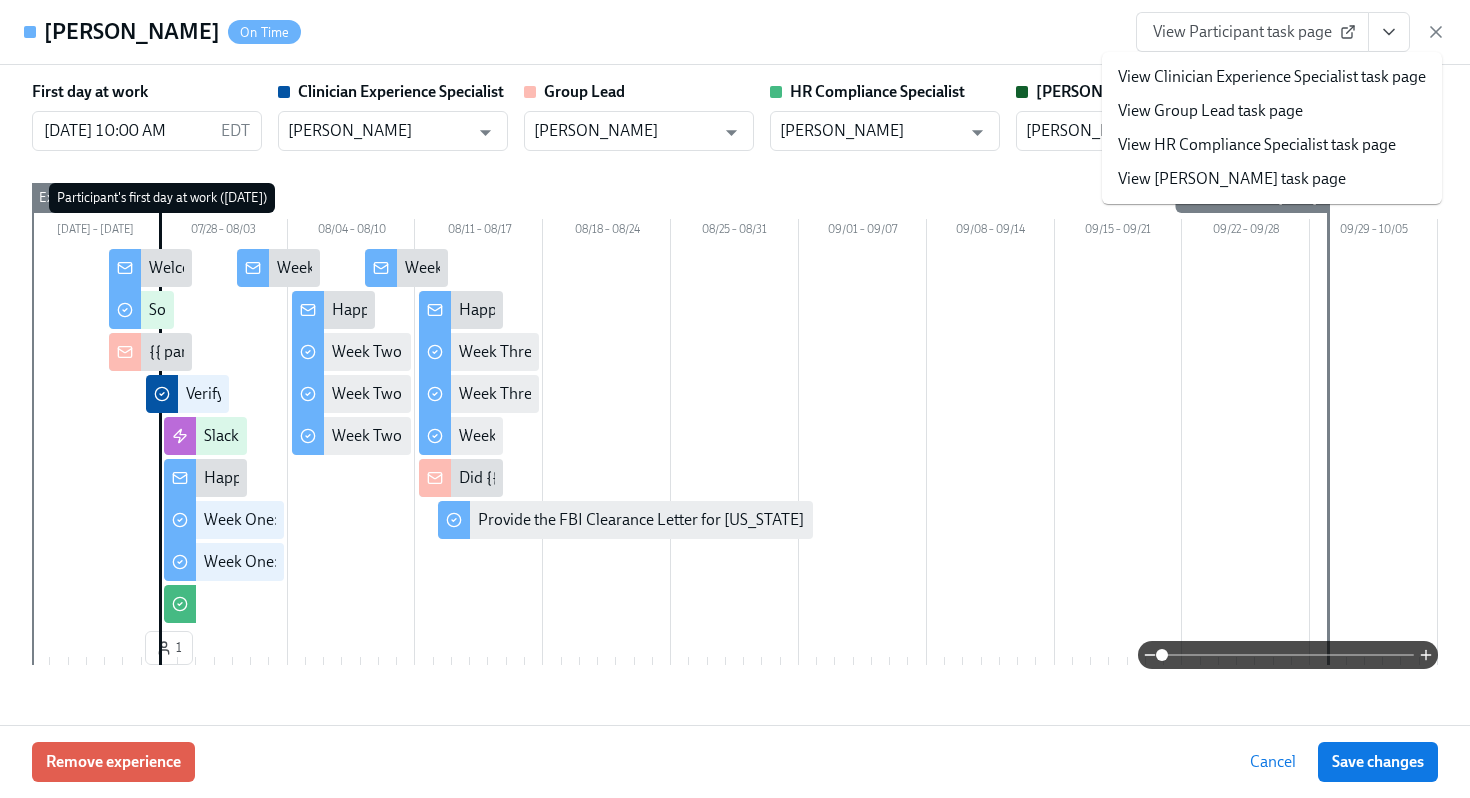 click on "View HR Compliance Specialist task page" at bounding box center [1257, 145] 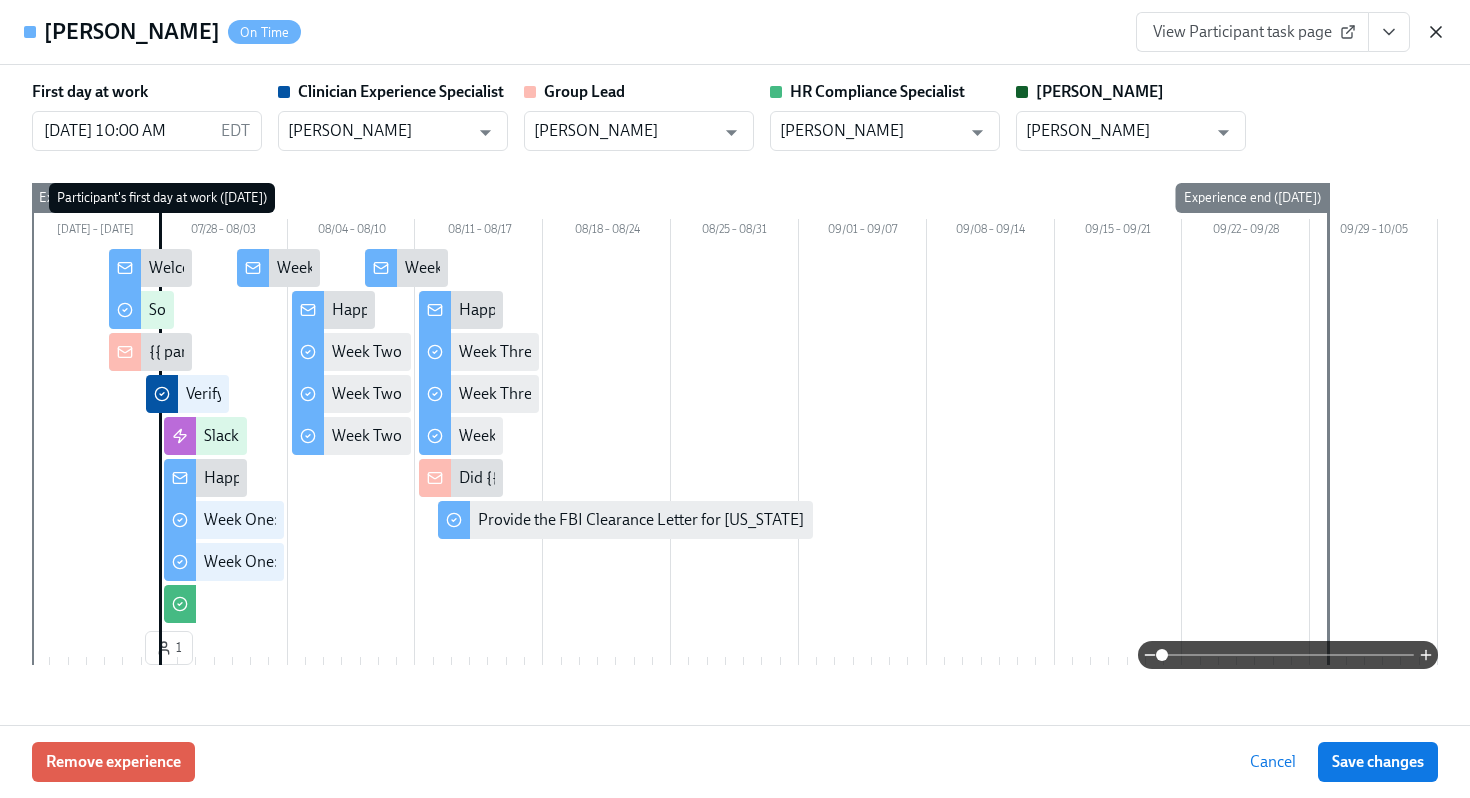 click 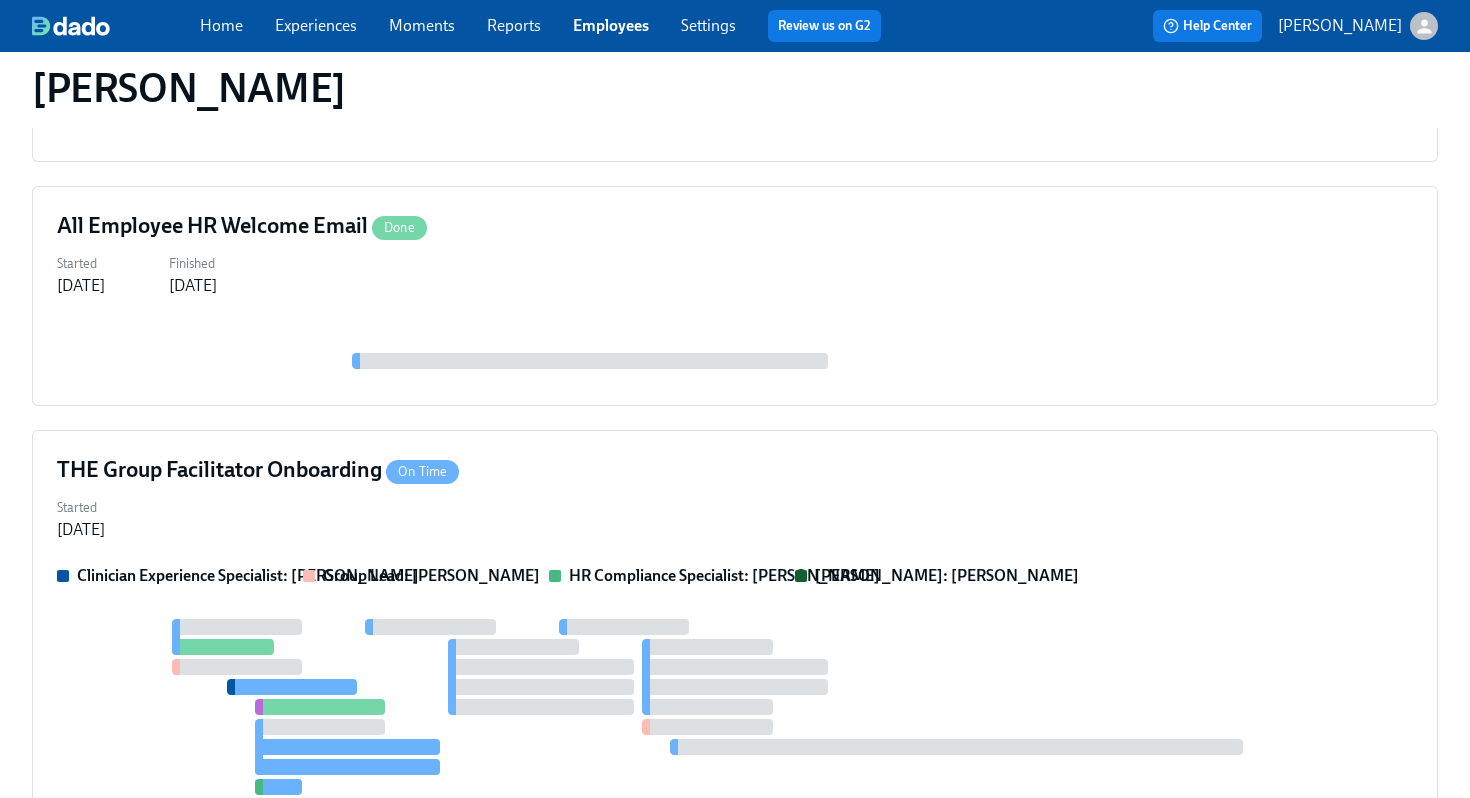click on "Employees" at bounding box center (611, 25) 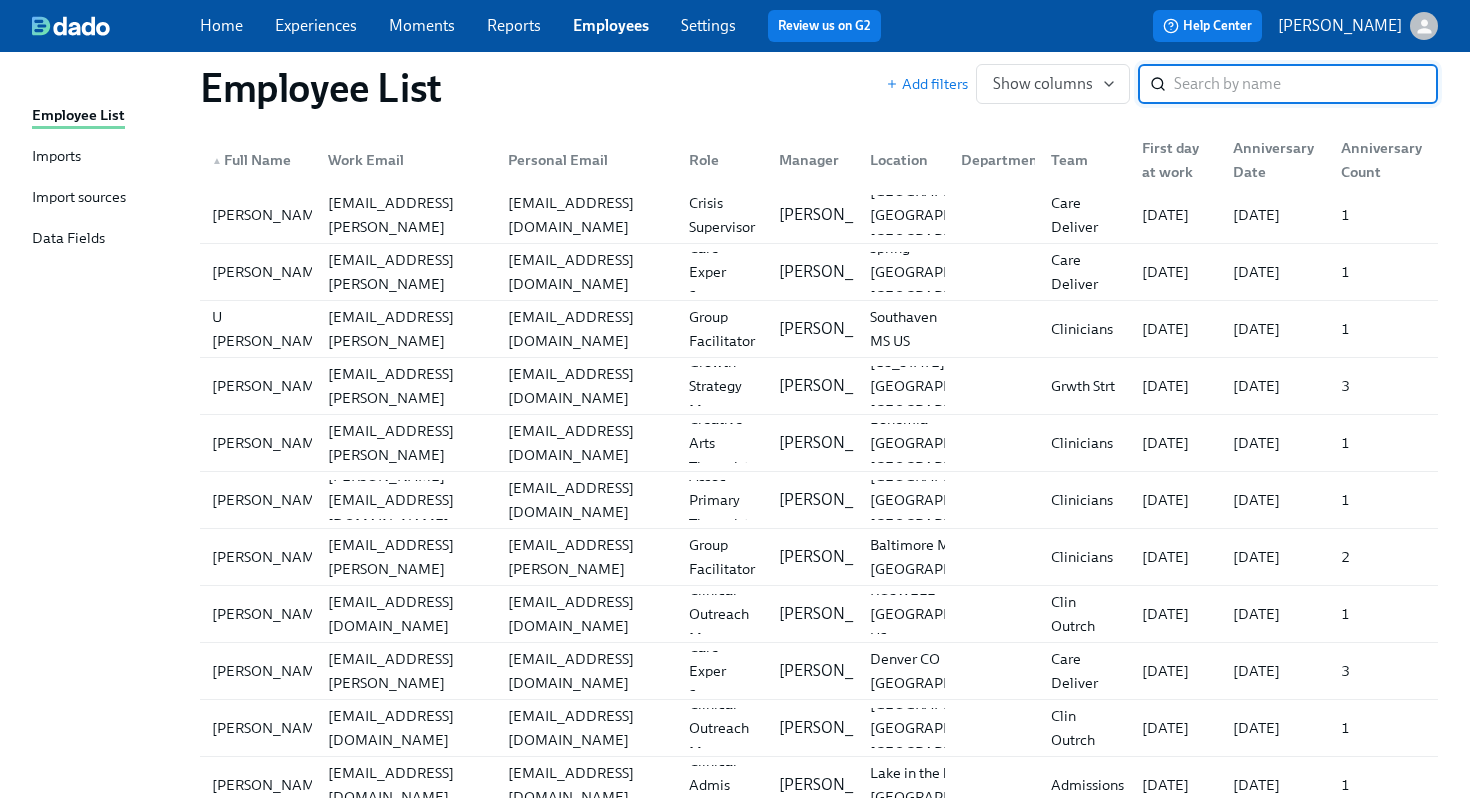 scroll, scrollTop: 0, scrollLeft: 0, axis: both 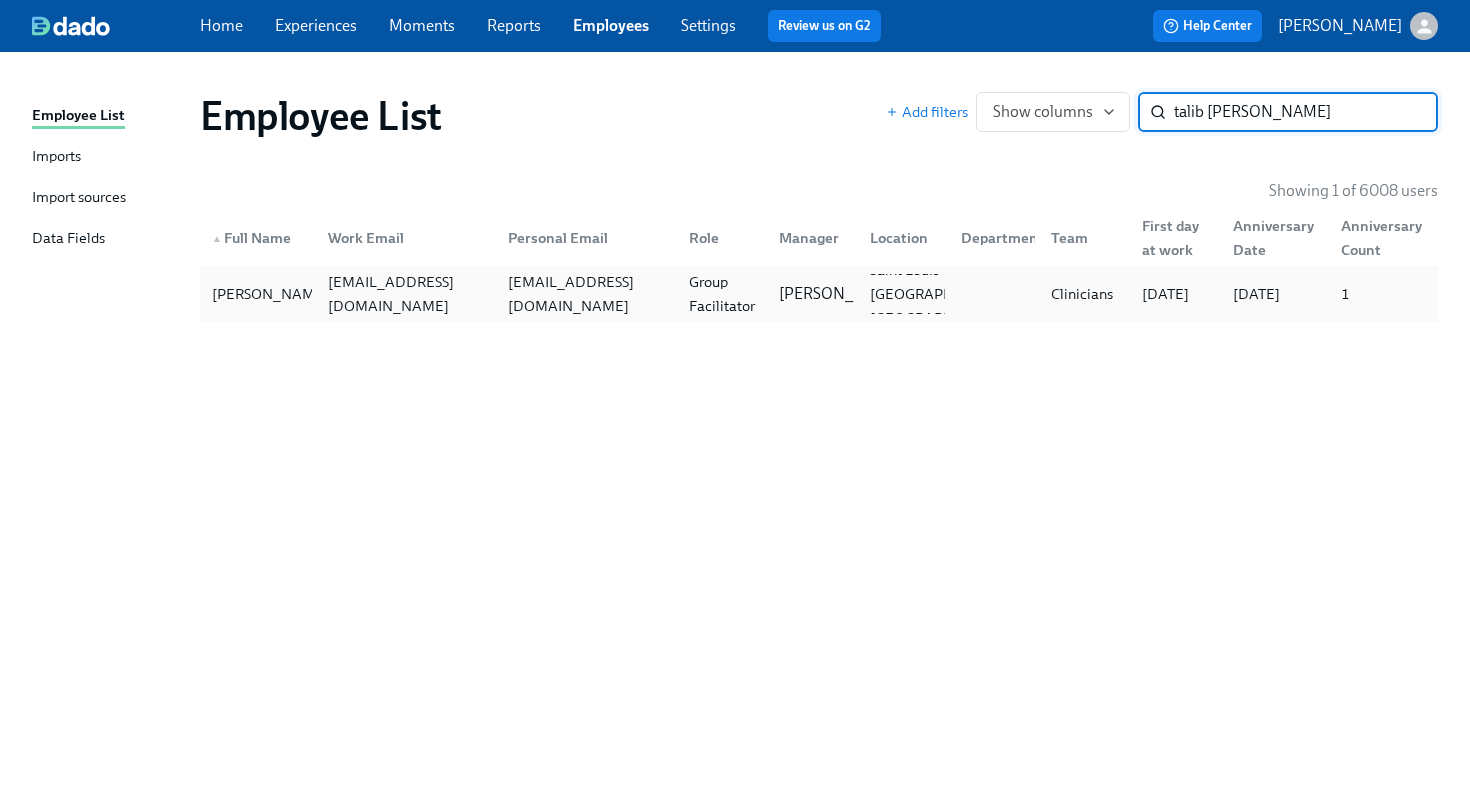 type on "talib sal" 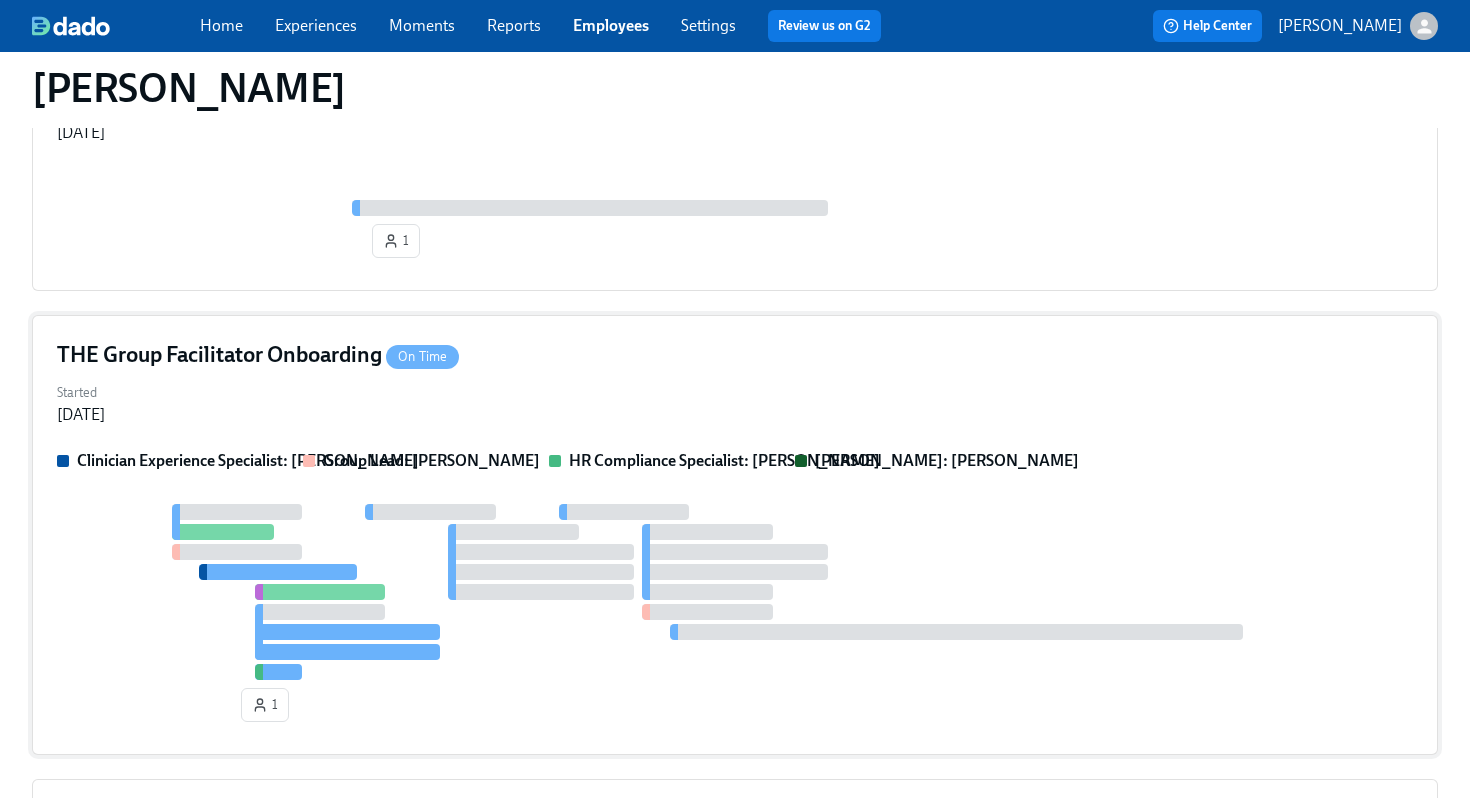 scroll, scrollTop: 391, scrollLeft: 0, axis: vertical 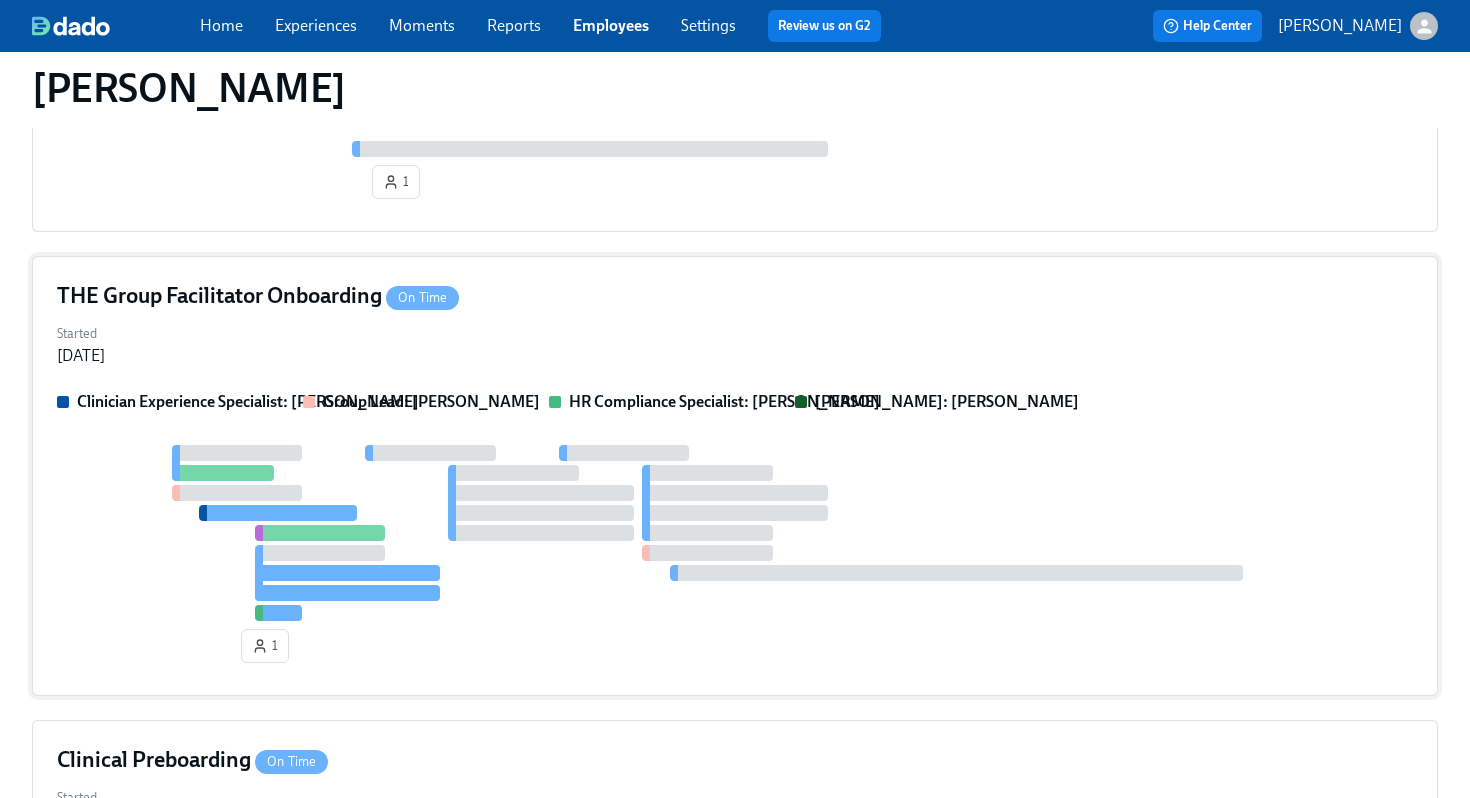 click at bounding box center [707, 553] 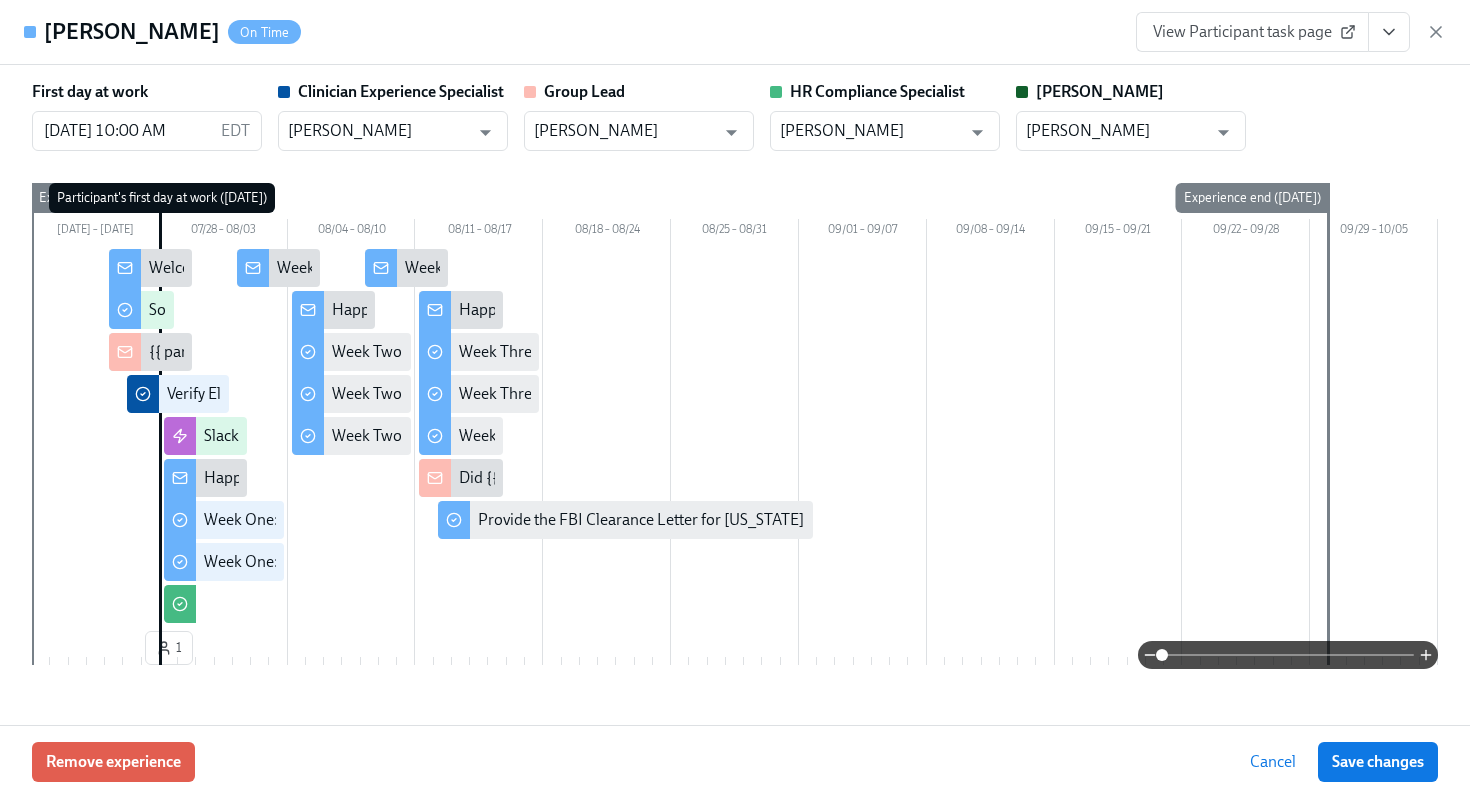 click on "Talib Salaam On Time View Participant task page" at bounding box center [735, 32] 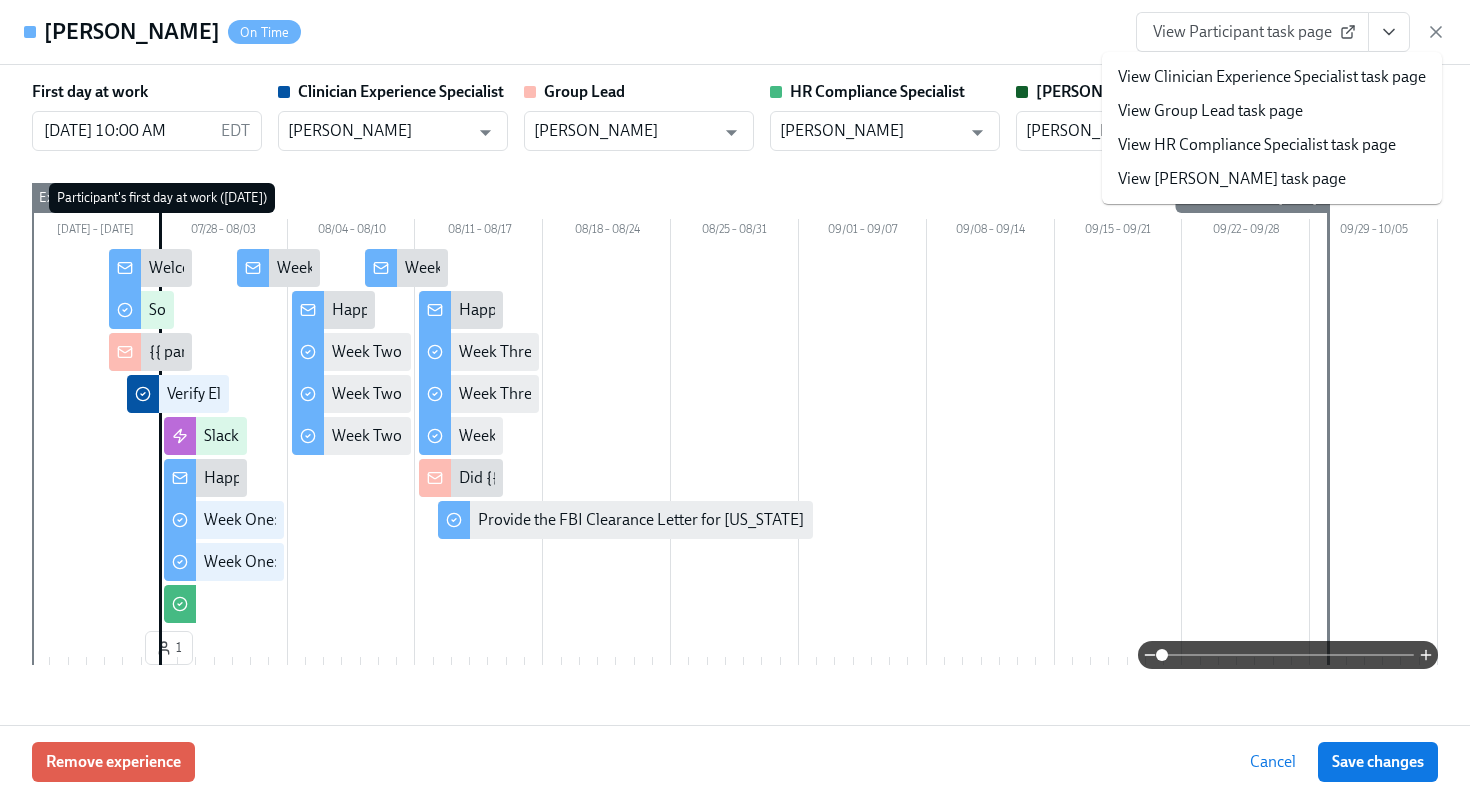 click on "View HR Compliance Specialist task page" at bounding box center [1257, 145] 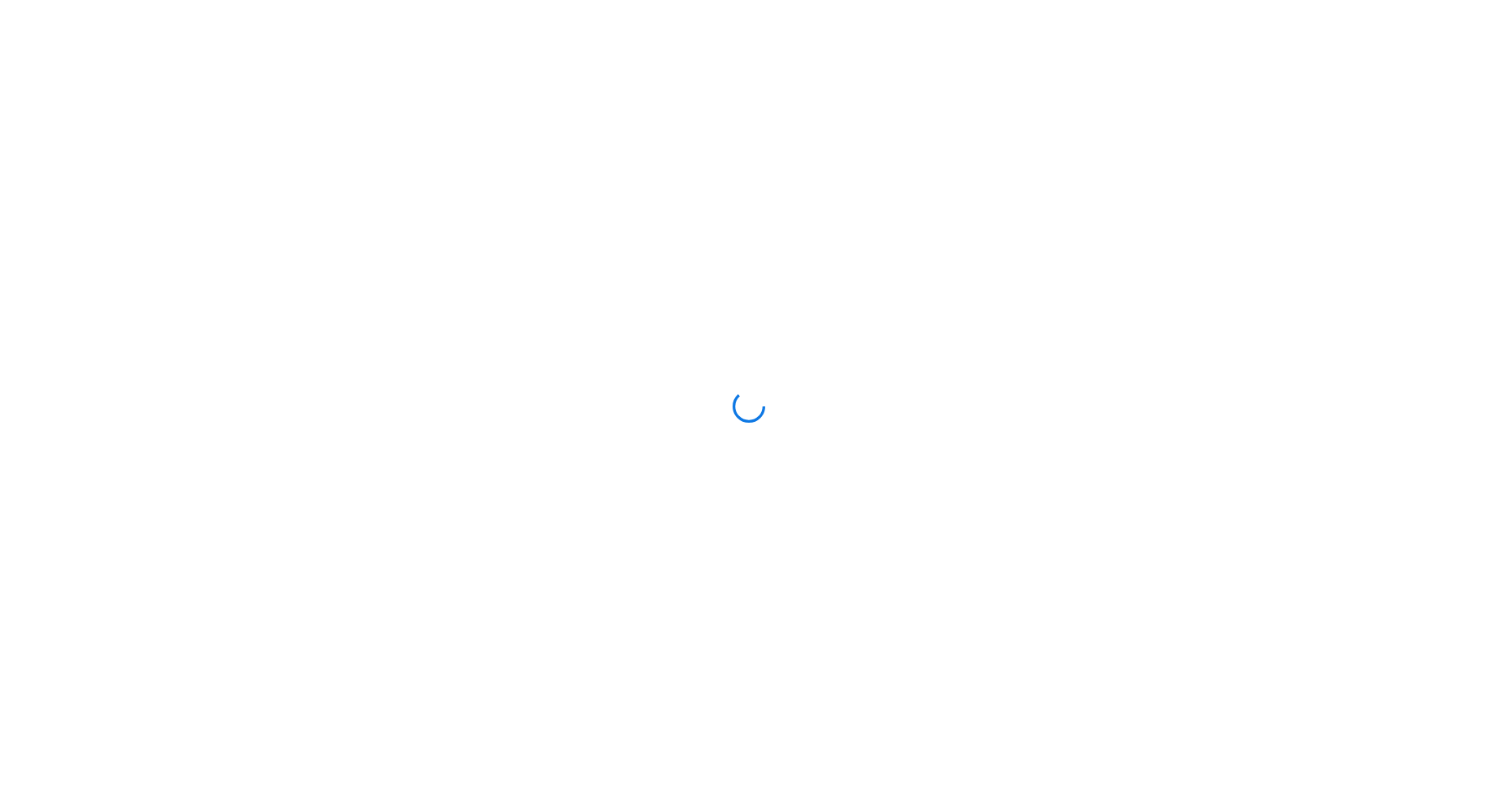 scroll, scrollTop: 0, scrollLeft: 0, axis: both 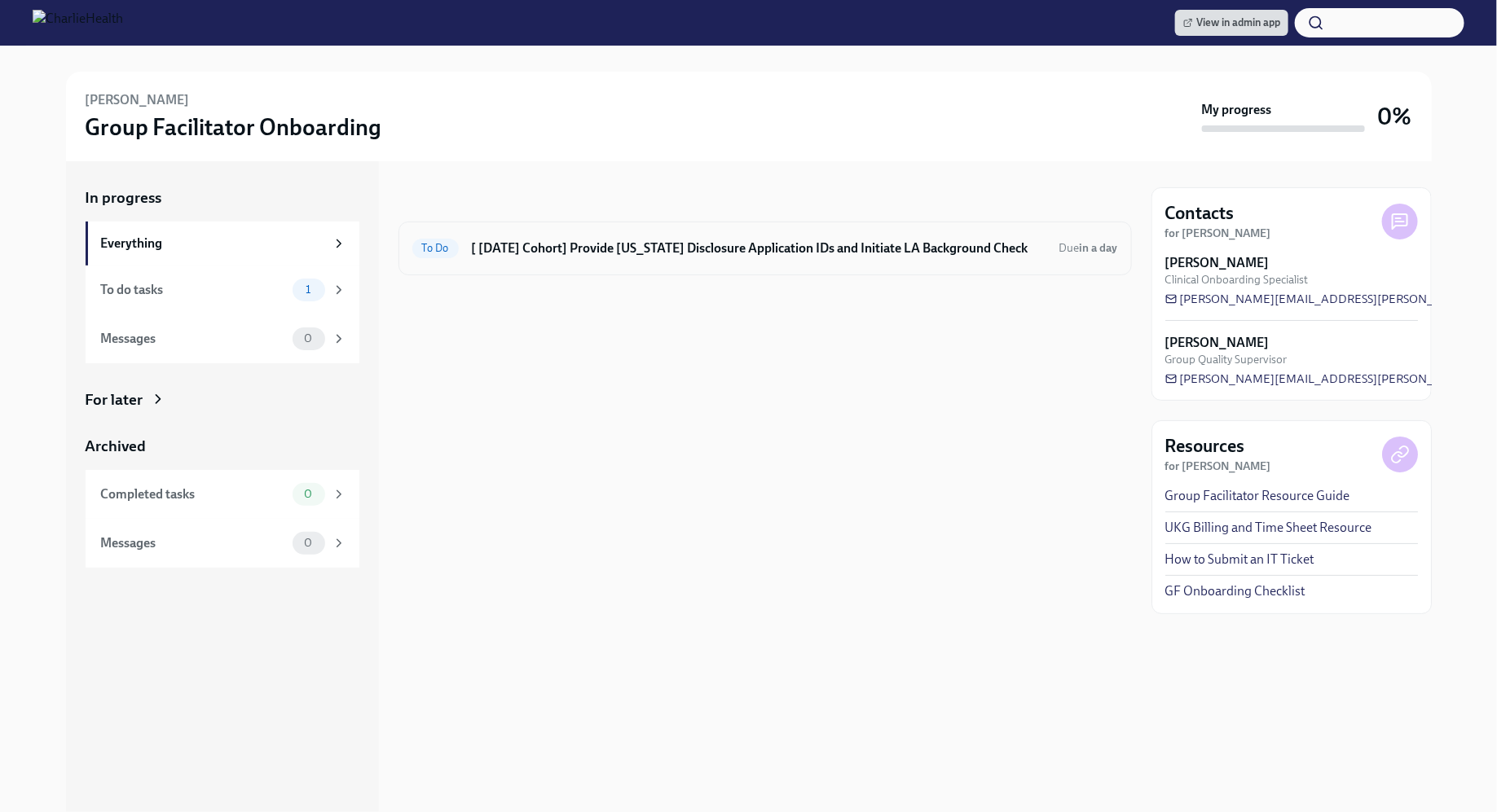 click on "[ [DATE] Cohort] Provide [US_STATE] Disclosure Application IDs and Initiate LA Background Check" at bounding box center [759, 248] 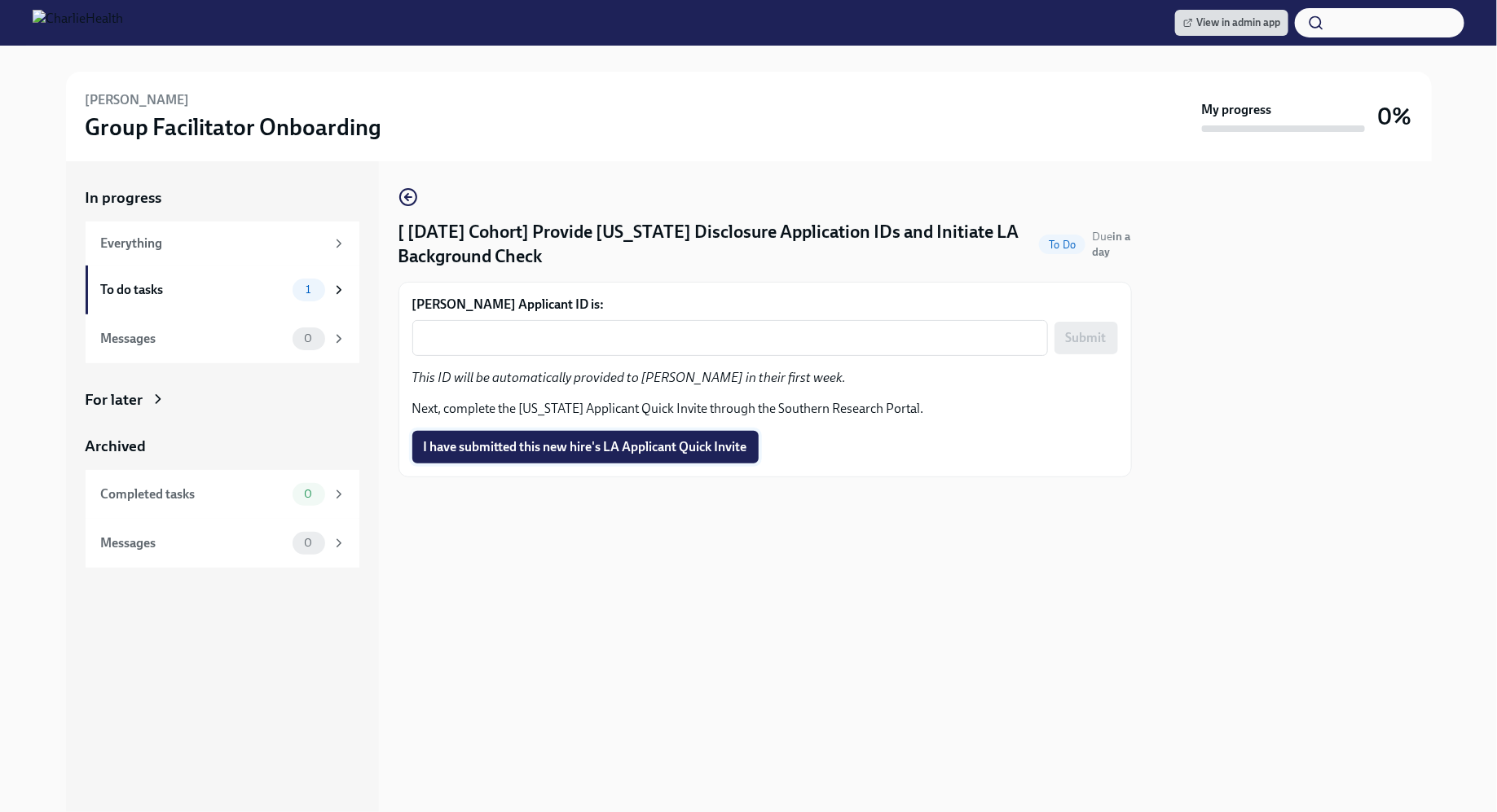 click on "I have submitted this new hire's LA Applicant Quick Invite" at bounding box center (585, 447) 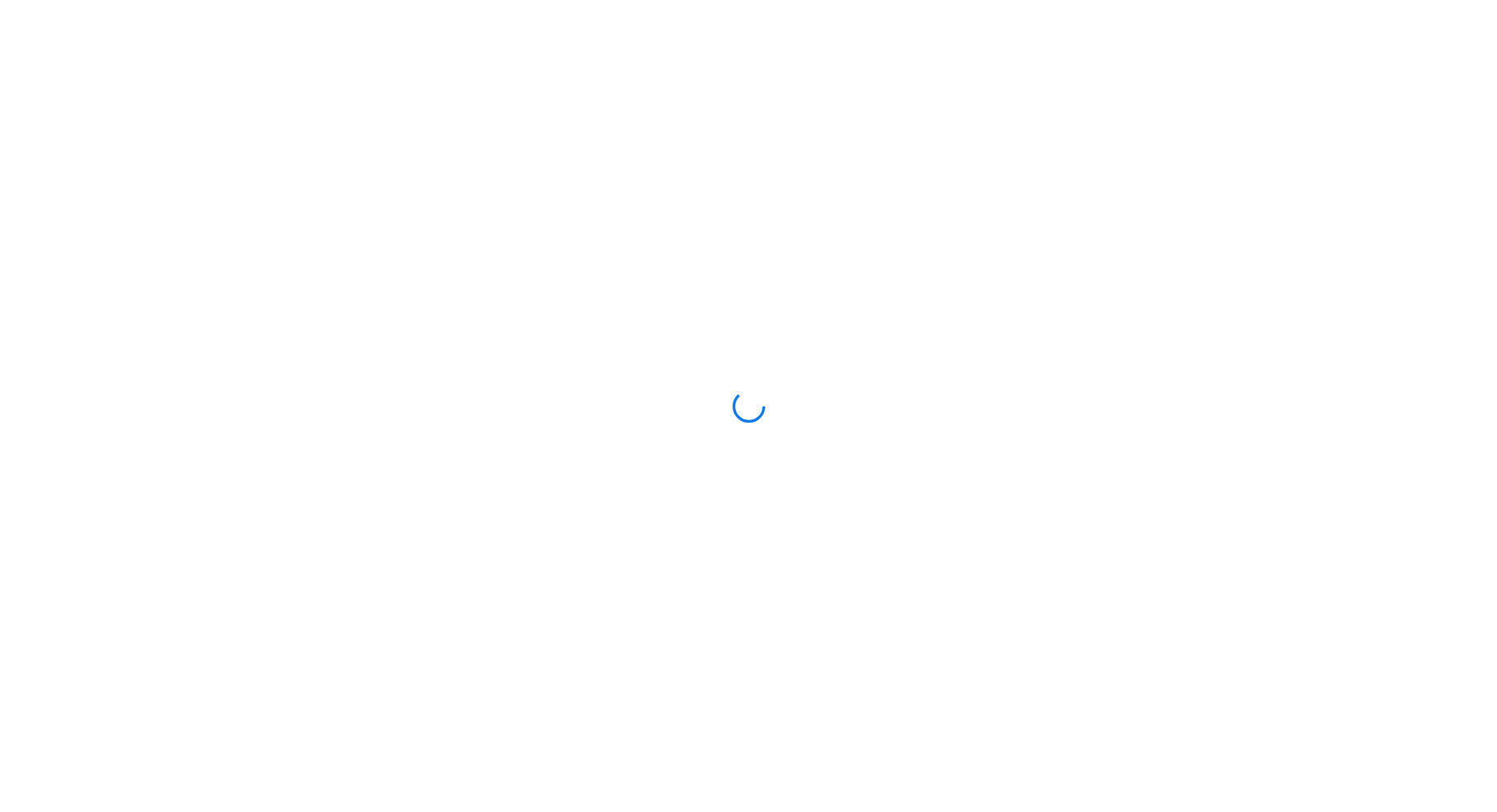scroll, scrollTop: 0, scrollLeft: 0, axis: both 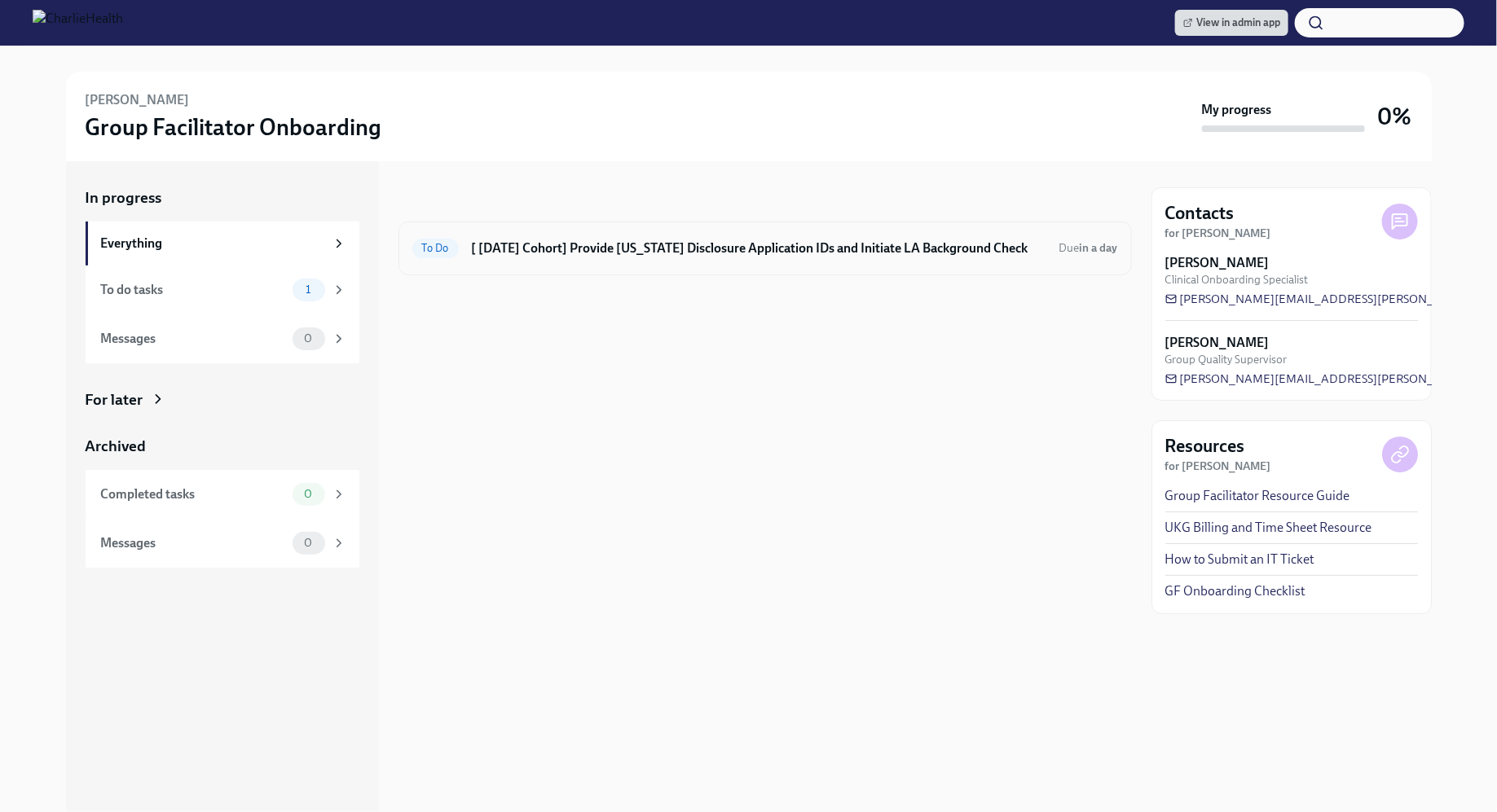 click on "To Do [ [DATE] Cohort] Provide [US_STATE] Disclosure Application IDs and Initiate LA Background Check Due  in a day" at bounding box center [765, 248] 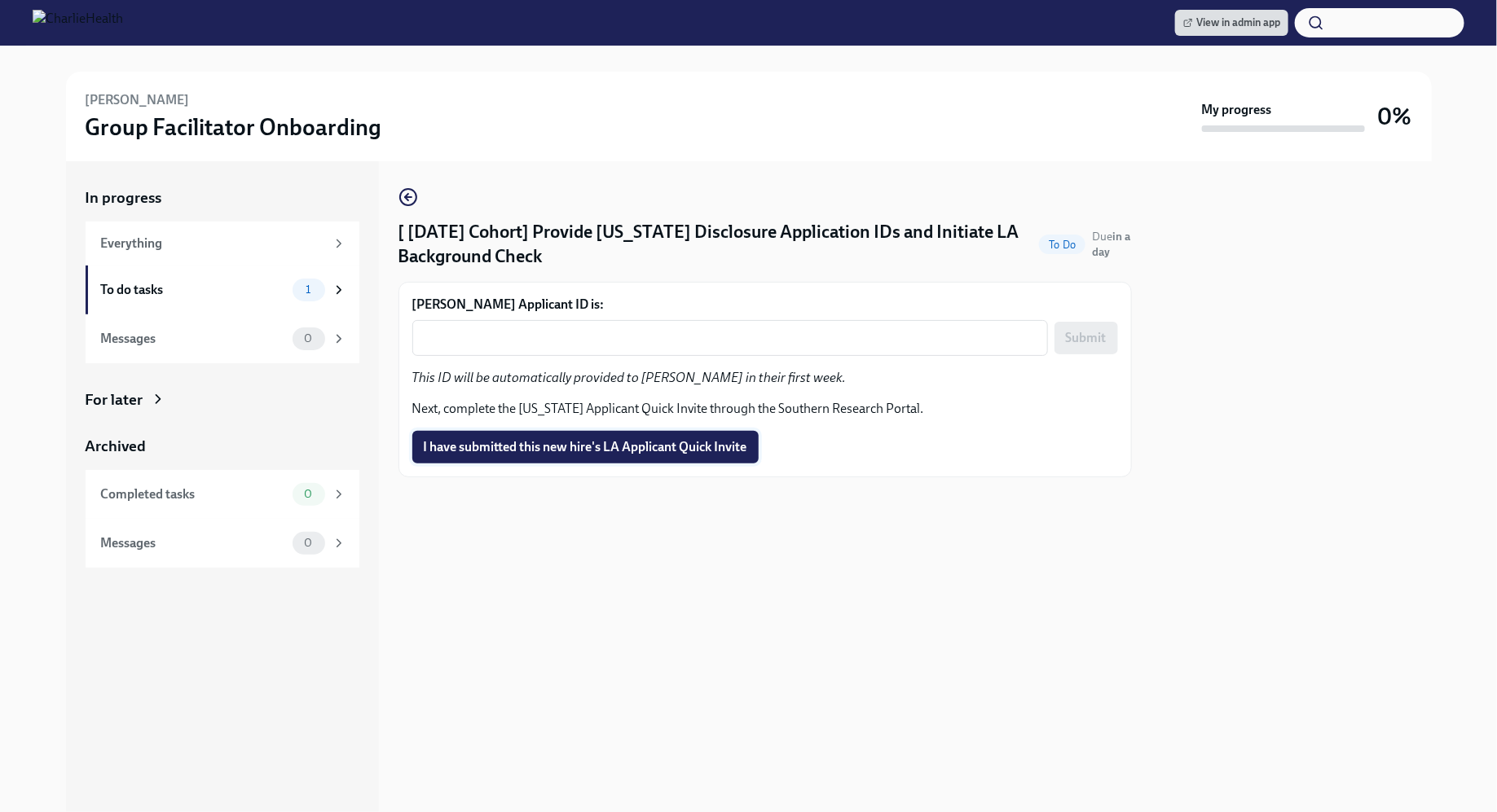 click on "I have submitted this new hire's LA Applicant Quick Invite" at bounding box center (585, 447) 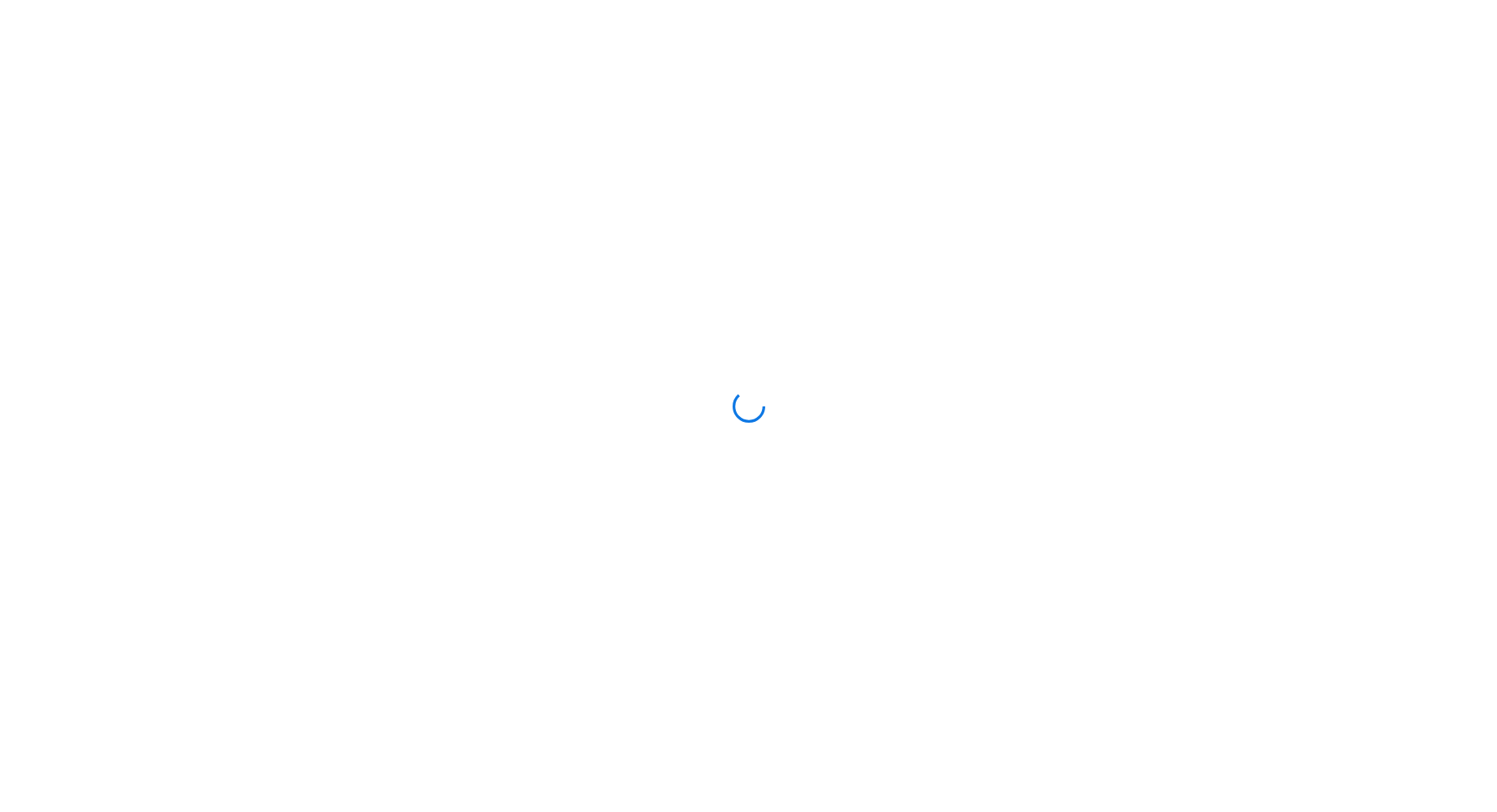 scroll, scrollTop: 0, scrollLeft: 0, axis: both 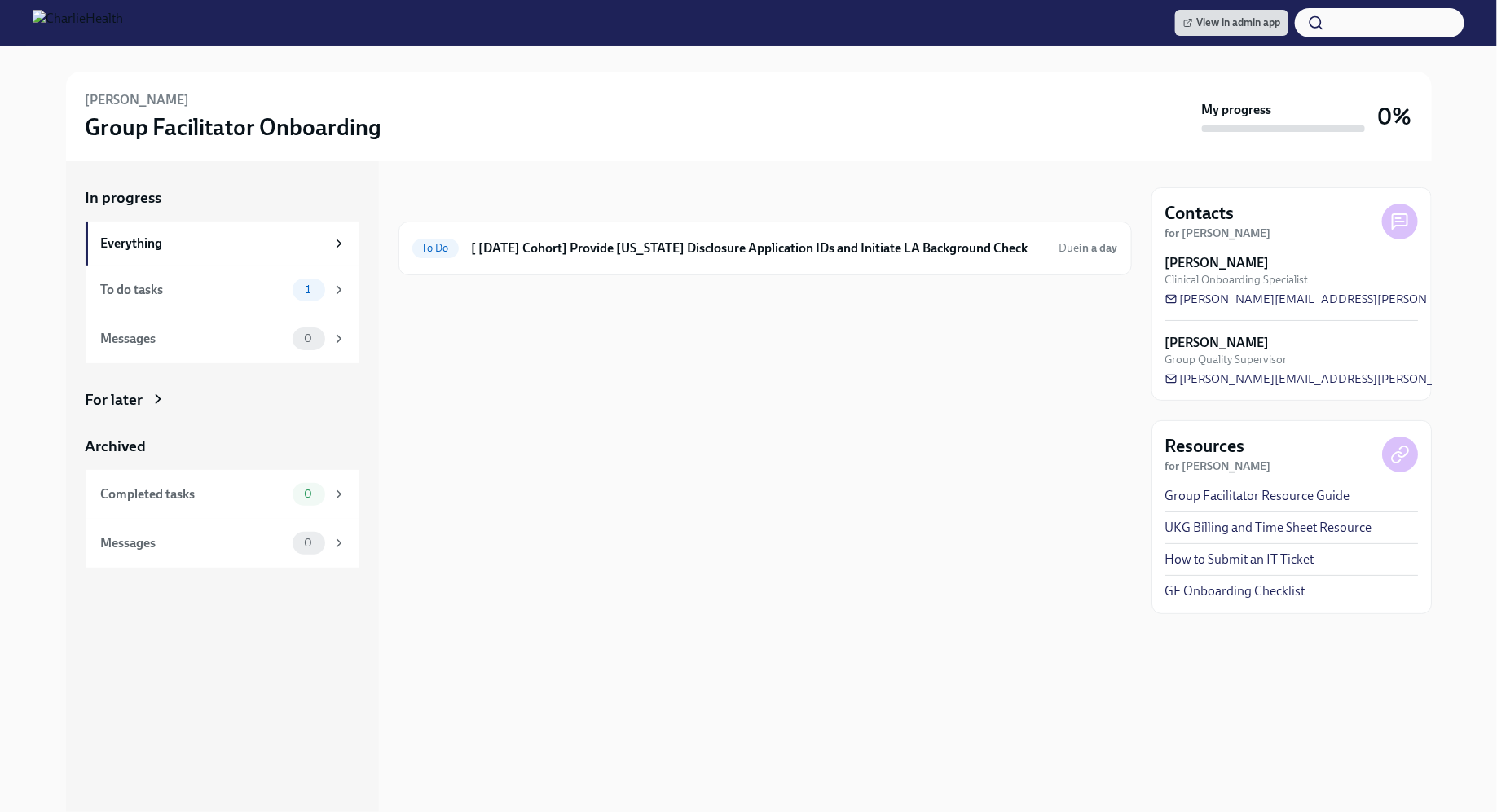 click on "[ [DATE] Cohort] Provide [US_STATE] Disclosure Application IDs and Initiate LA Background Check" at bounding box center (759, 248) 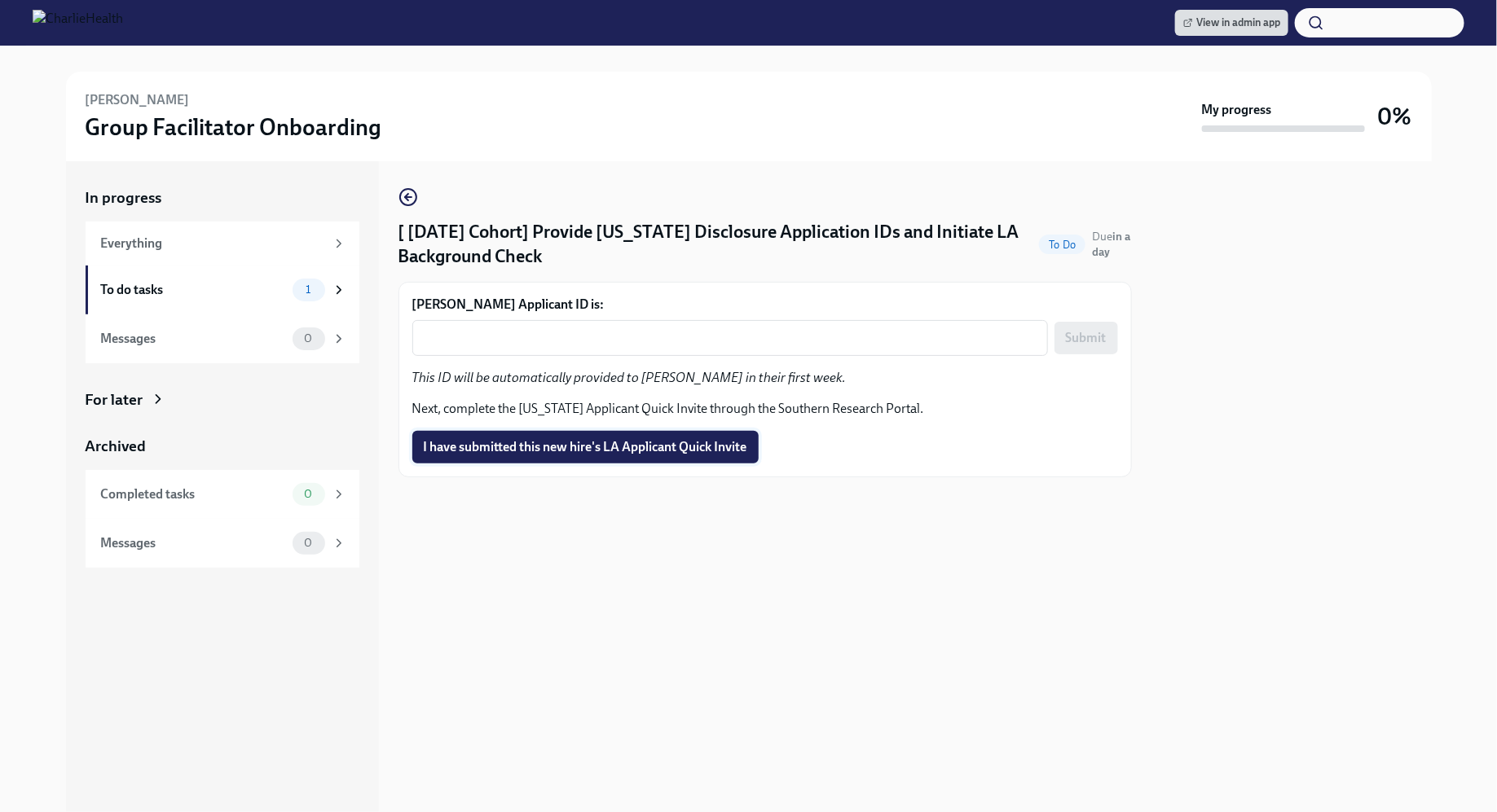 click on "I have submitted this new hire's LA Applicant Quick Invite" at bounding box center [585, 447] 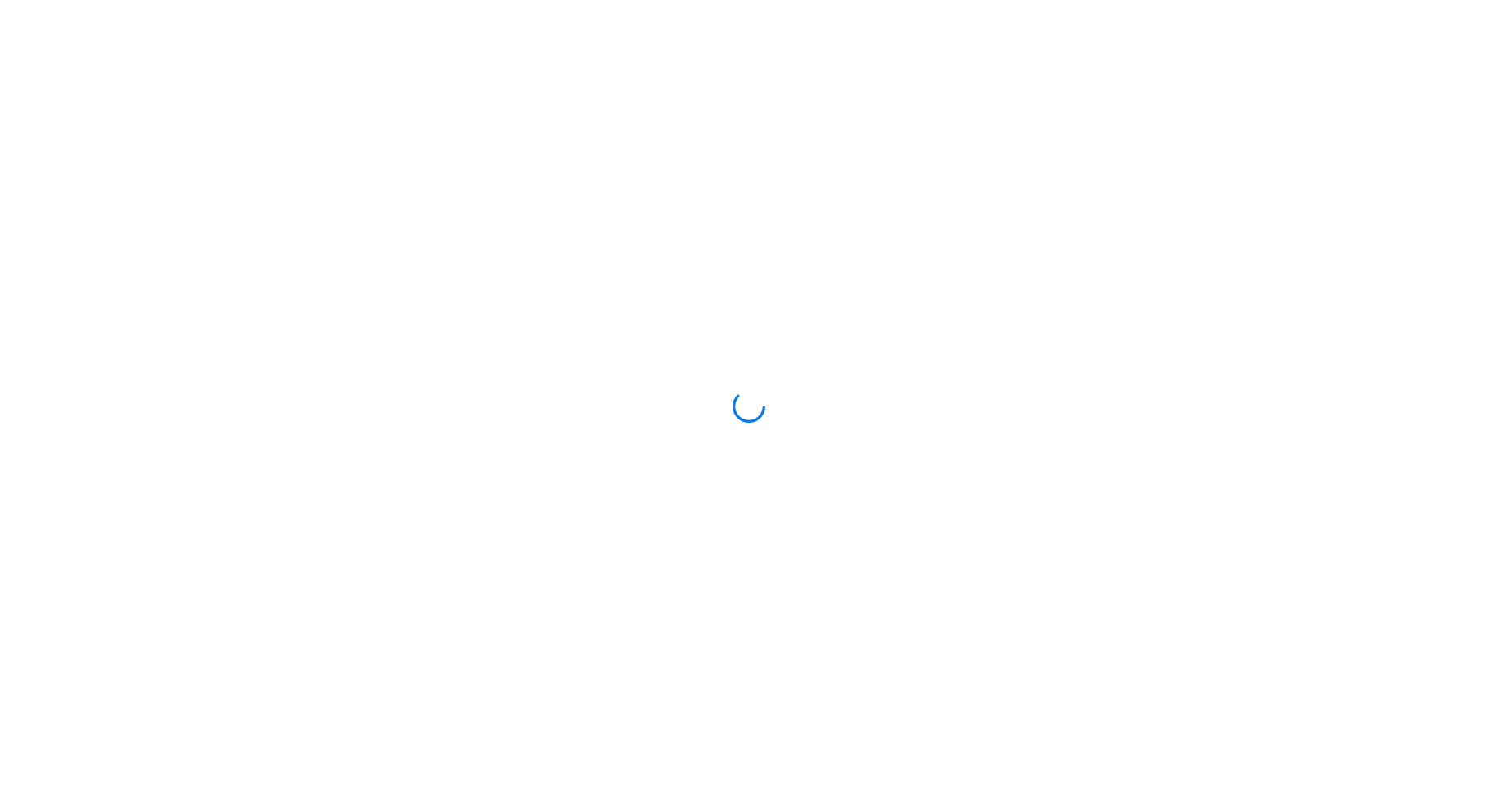 scroll, scrollTop: 0, scrollLeft: 0, axis: both 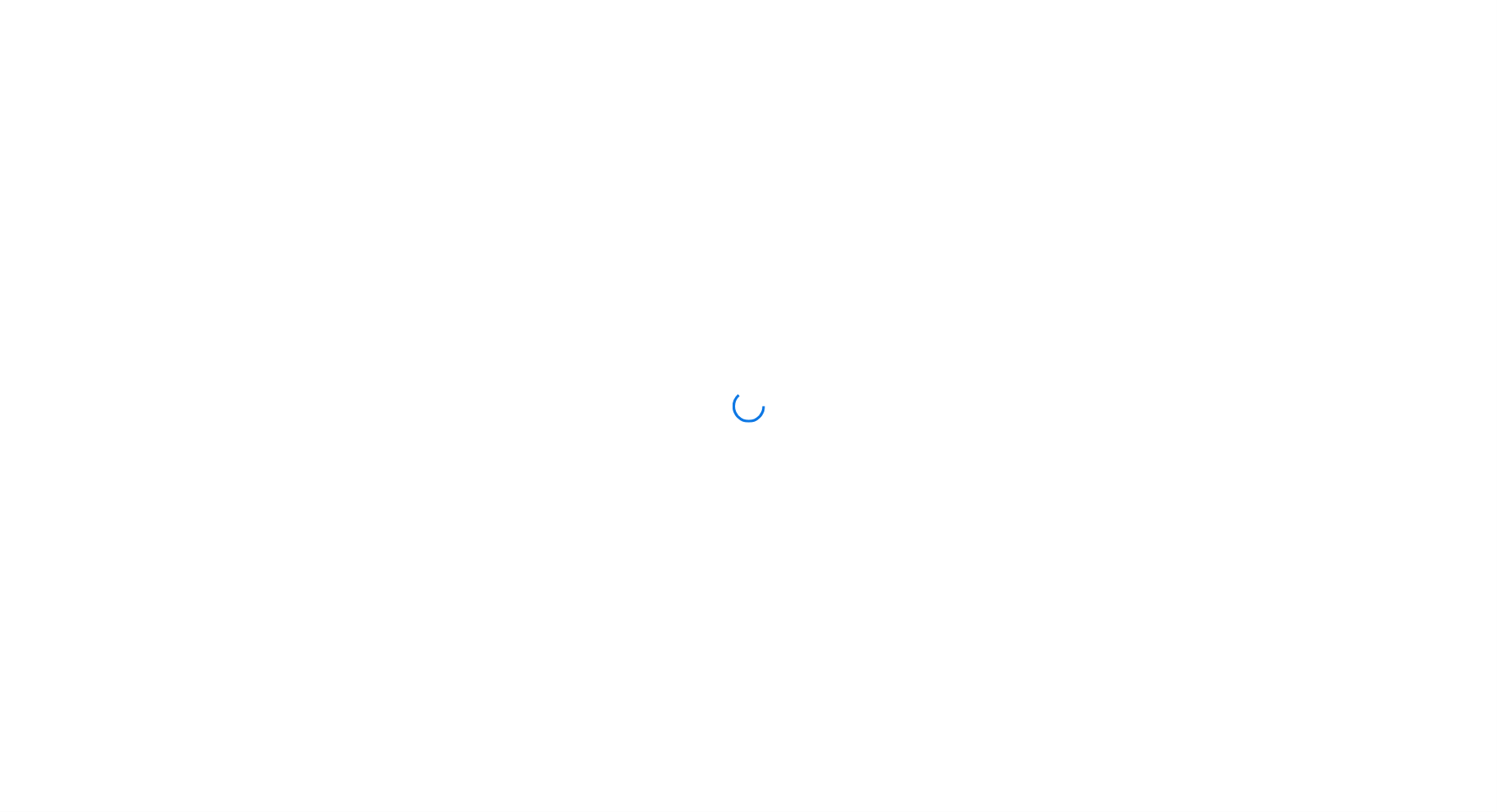 click at bounding box center [748, 406] 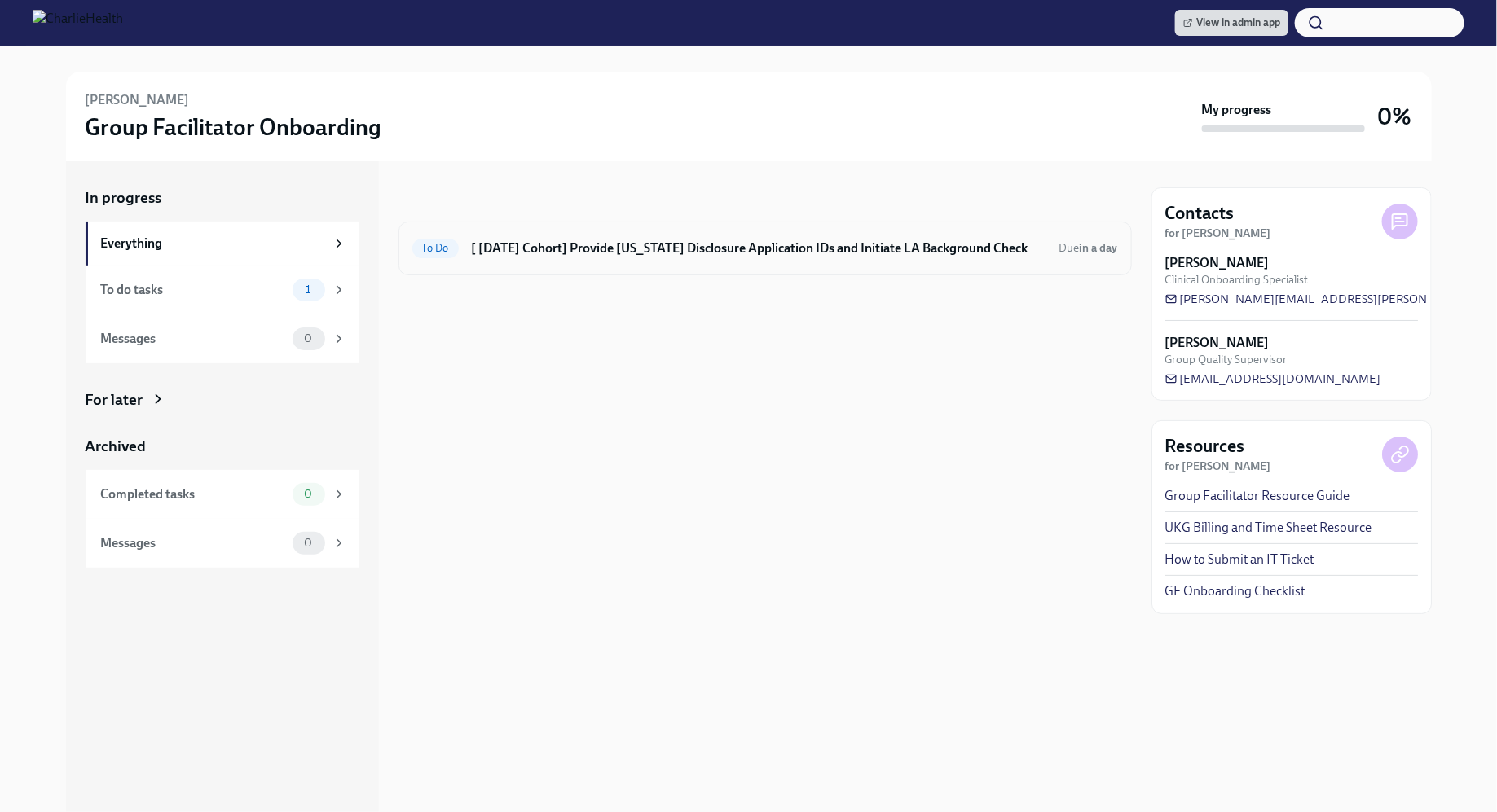 click on "[ [DATE] Cohort] Provide [US_STATE] Disclosure Application IDs and Initiate LA Background Check" at bounding box center (759, 248) 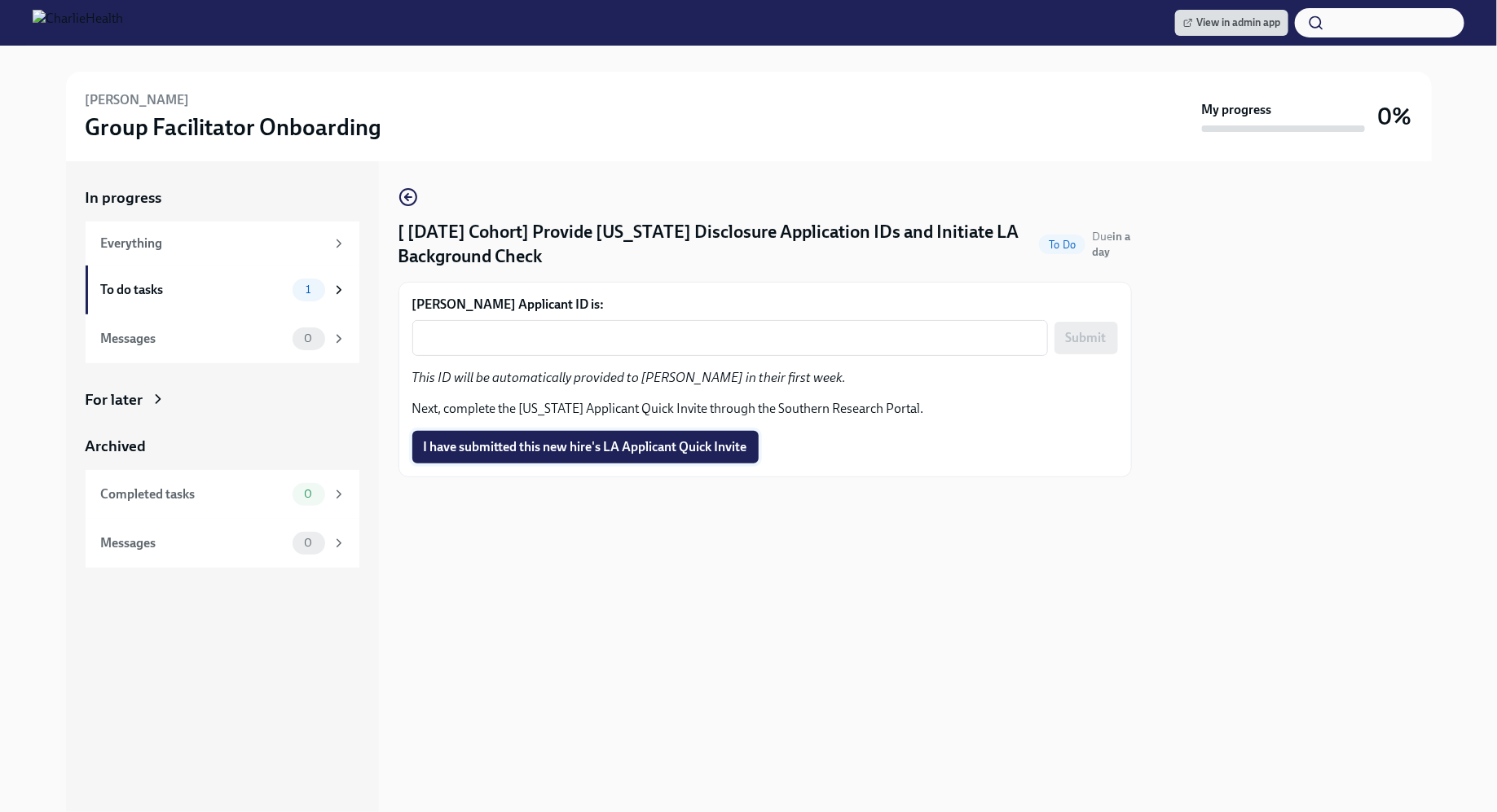 click on "I have submitted this new hire's LA Applicant Quick Invite" at bounding box center (585, 447) 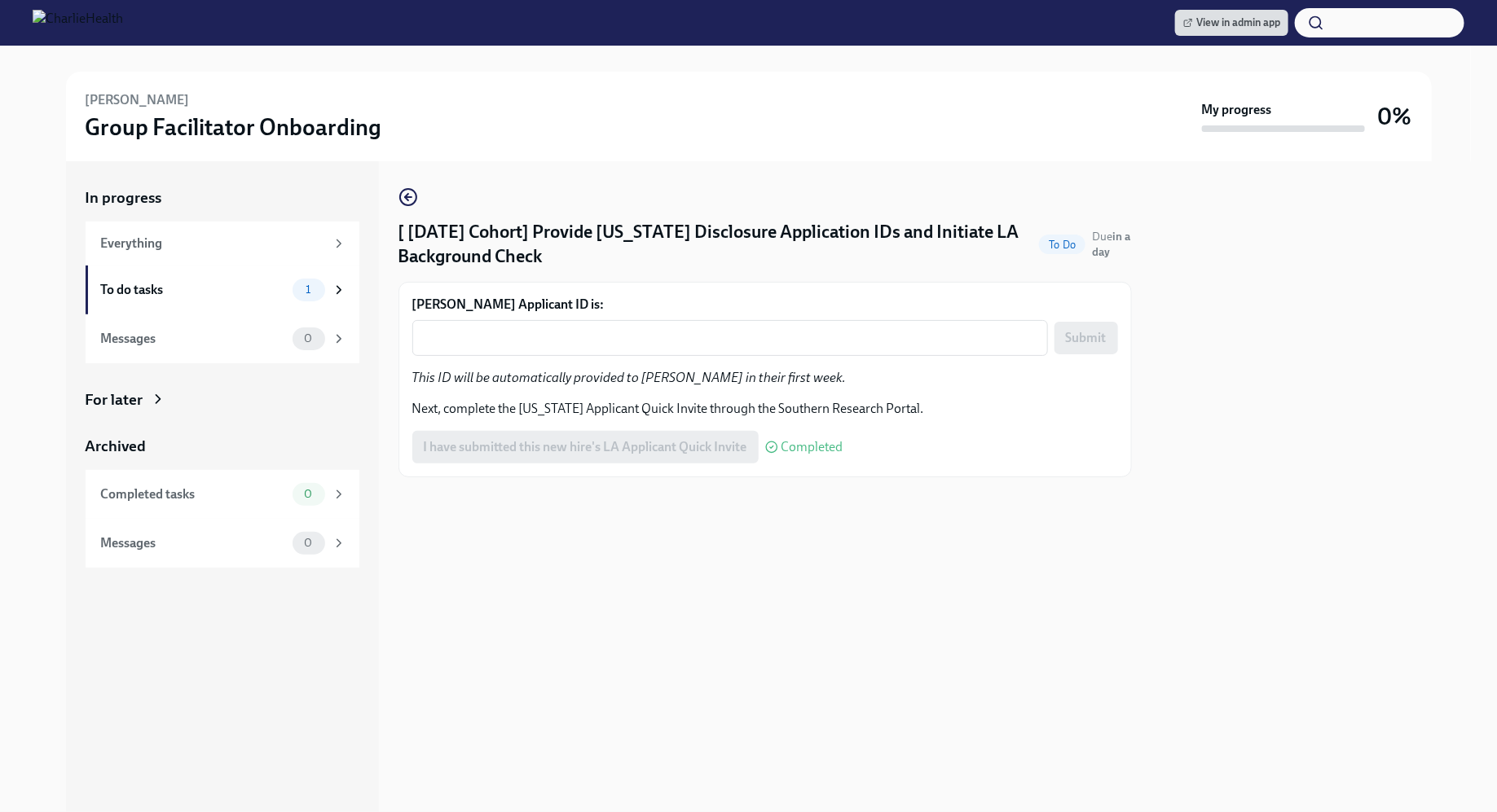 click at bounding box center (765, 503) 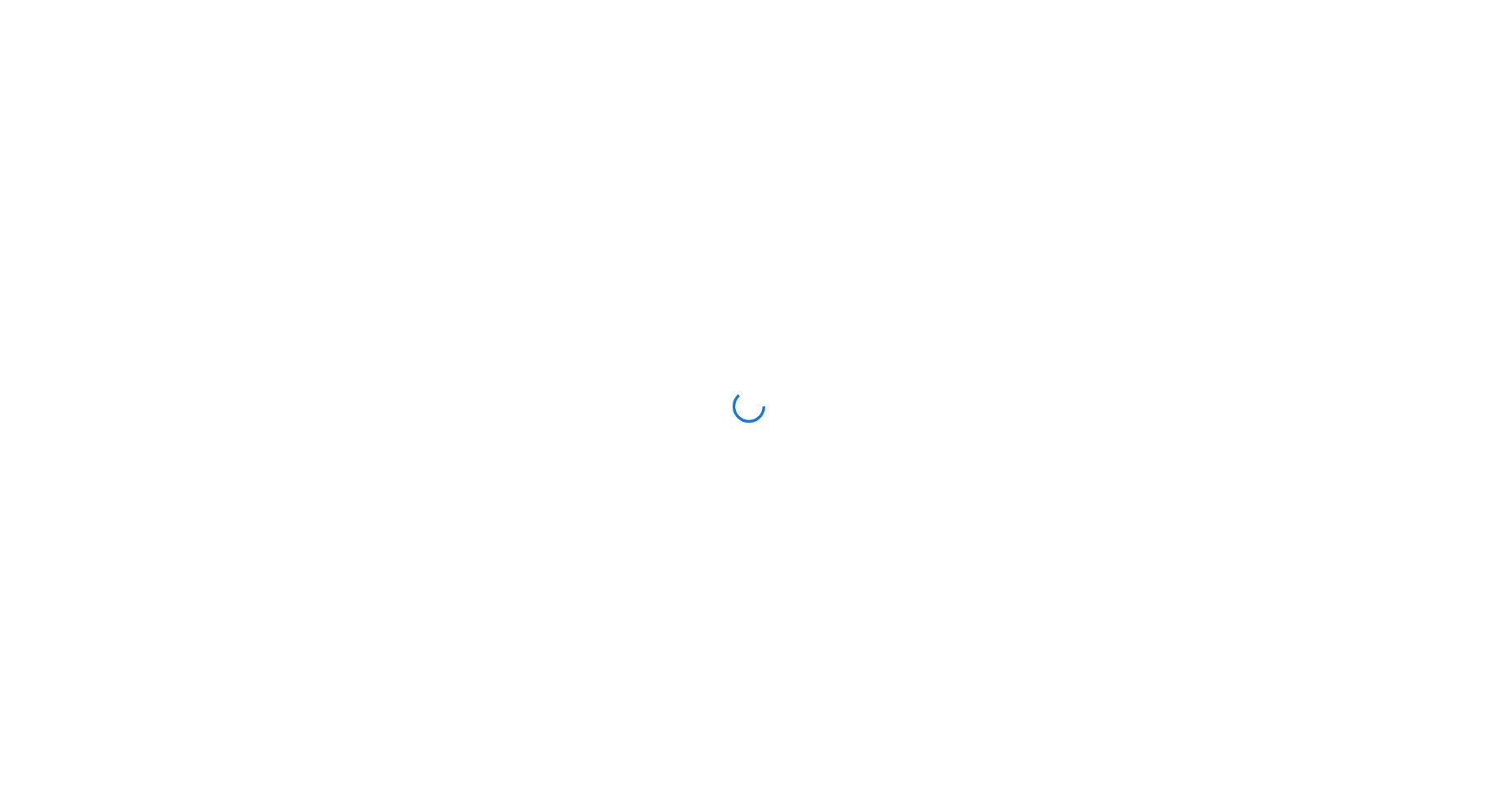 scroll, scrollTop: 0, scrollLeft: 0, axis: both 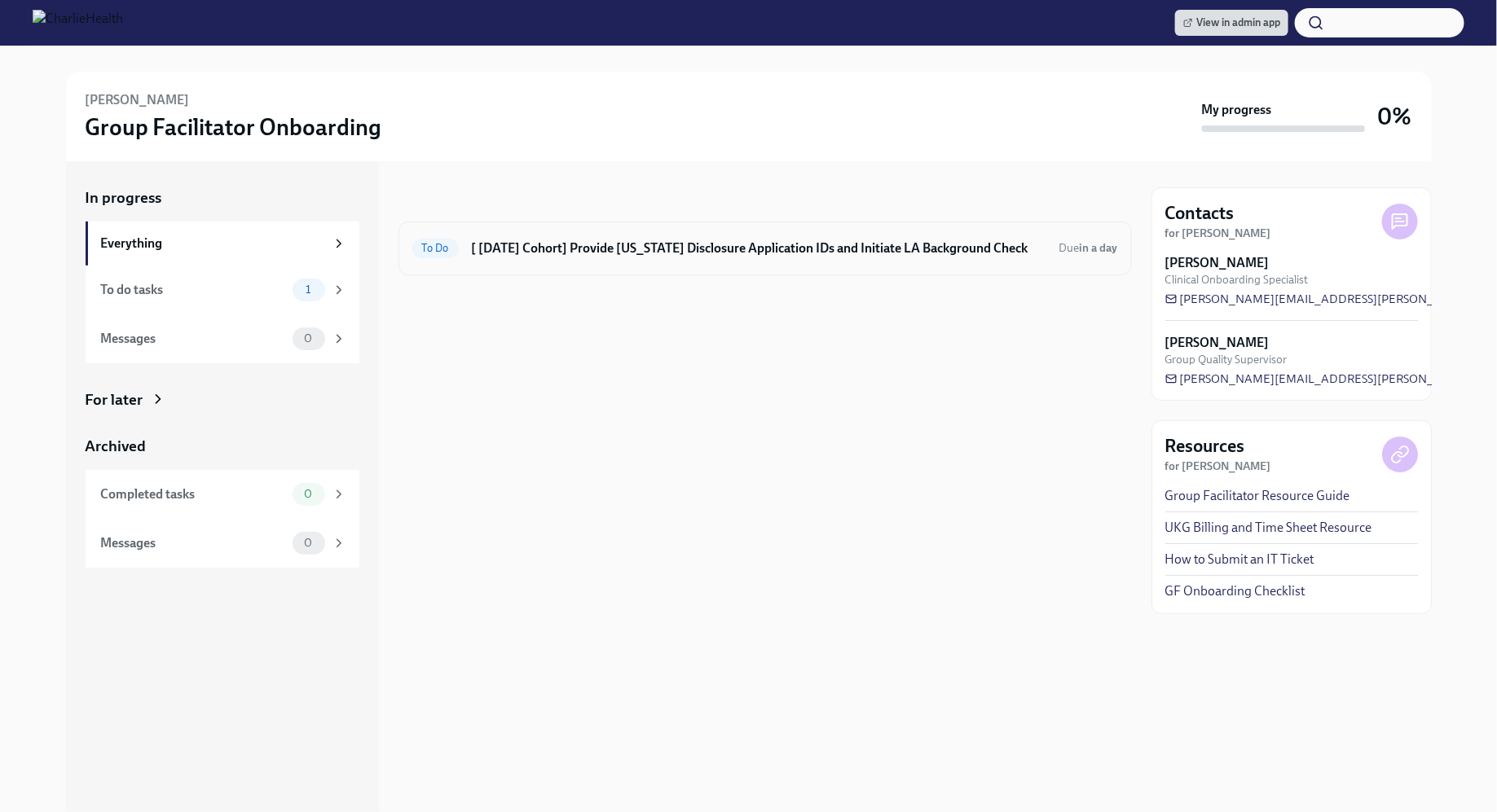click on "[ [DATE] Cohort] Provide [US_STATE] Disclosure Application IDs and Initiate LA Background Check" at bounding box center [759, 248] 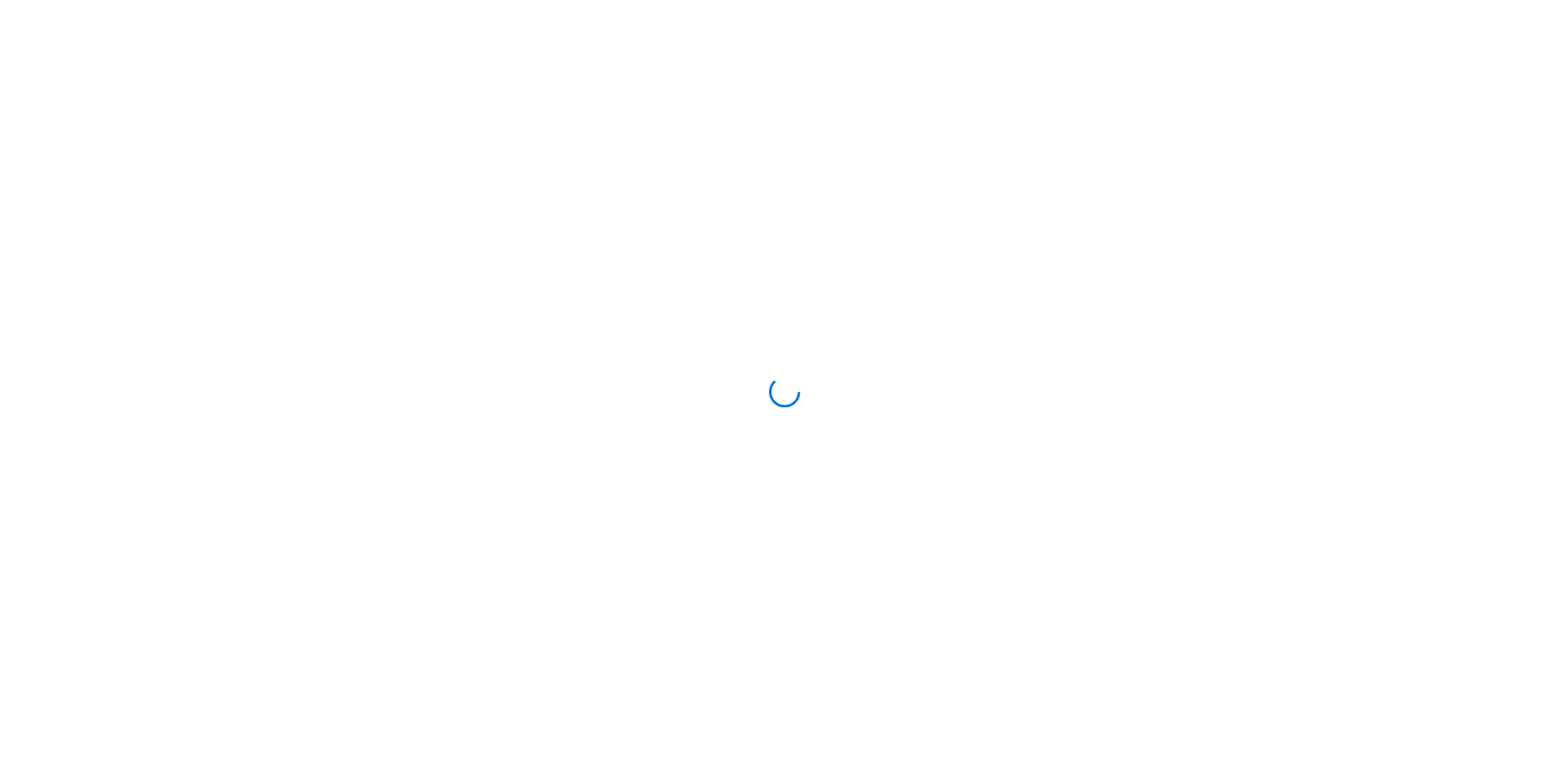 scroll, scrollTop: 0, scrollLeft: 0, axis: both 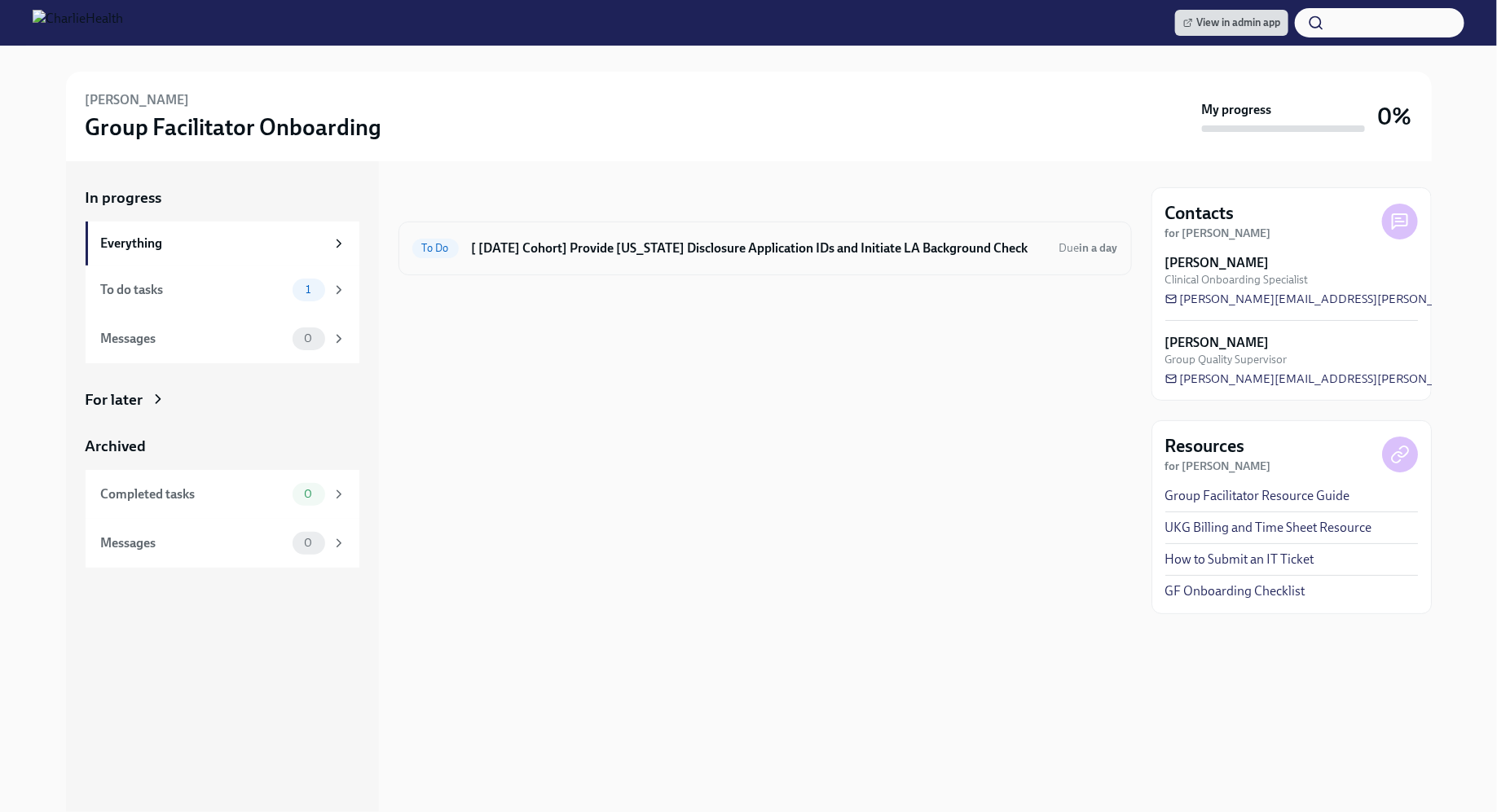 click on "[ [DATE] Cohort] Provide [US_STATE] Disclosure Application IDs and Initiate LA Background Check" at bounding box center (759, 248) 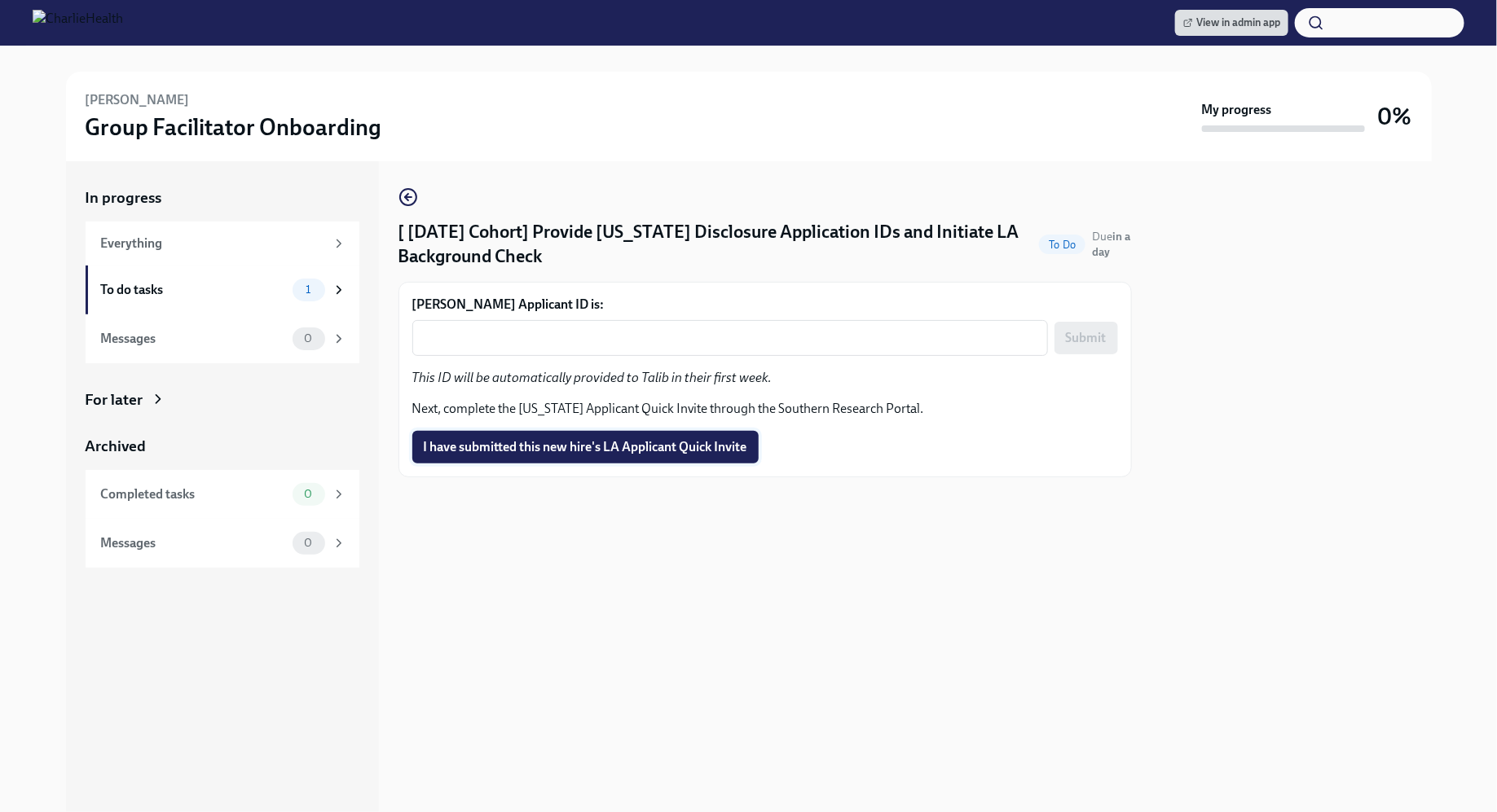 click on "I have submitted this new hire's LA Applicant Quick Invite" at bounding box center (585, 447) 